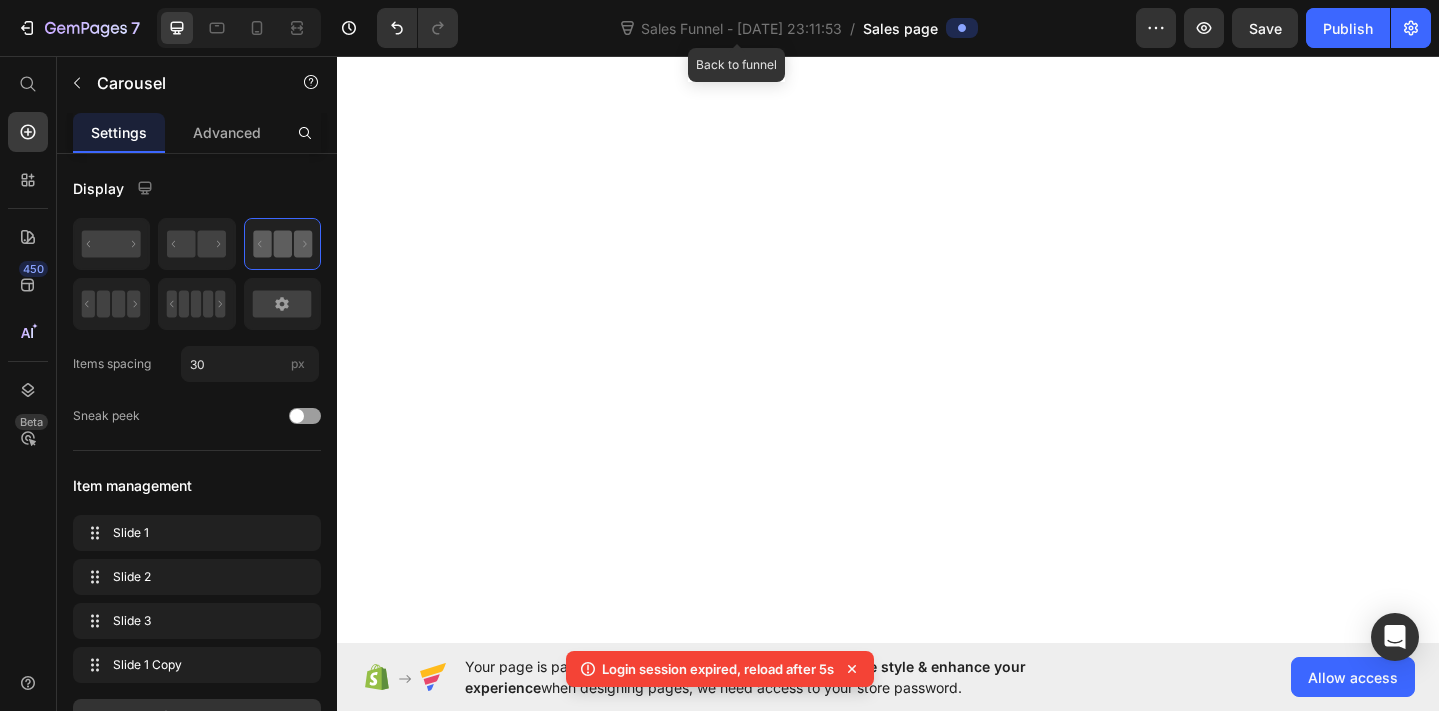 scroll, scrollTop: 0, scrollLeft: 0, axis: both 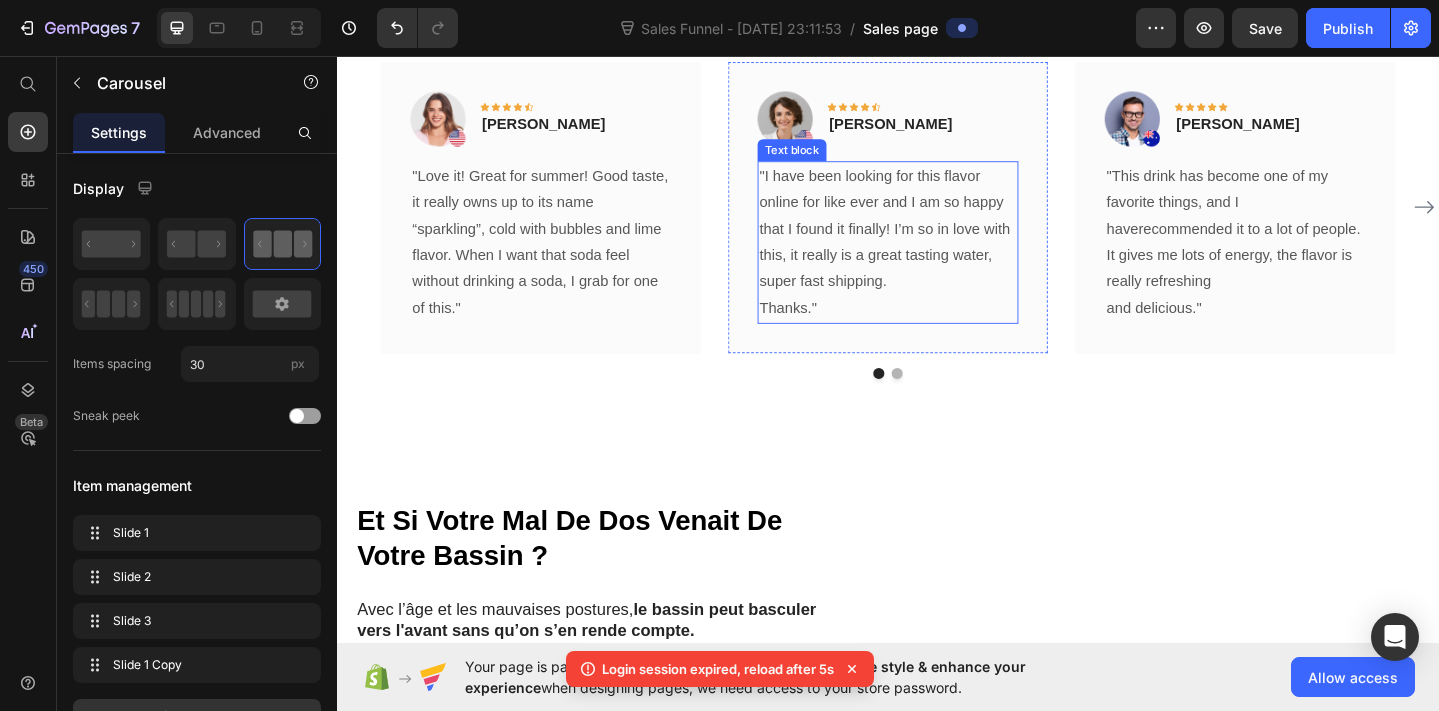 click on "Thanks."" at bounding box center (937, 331) 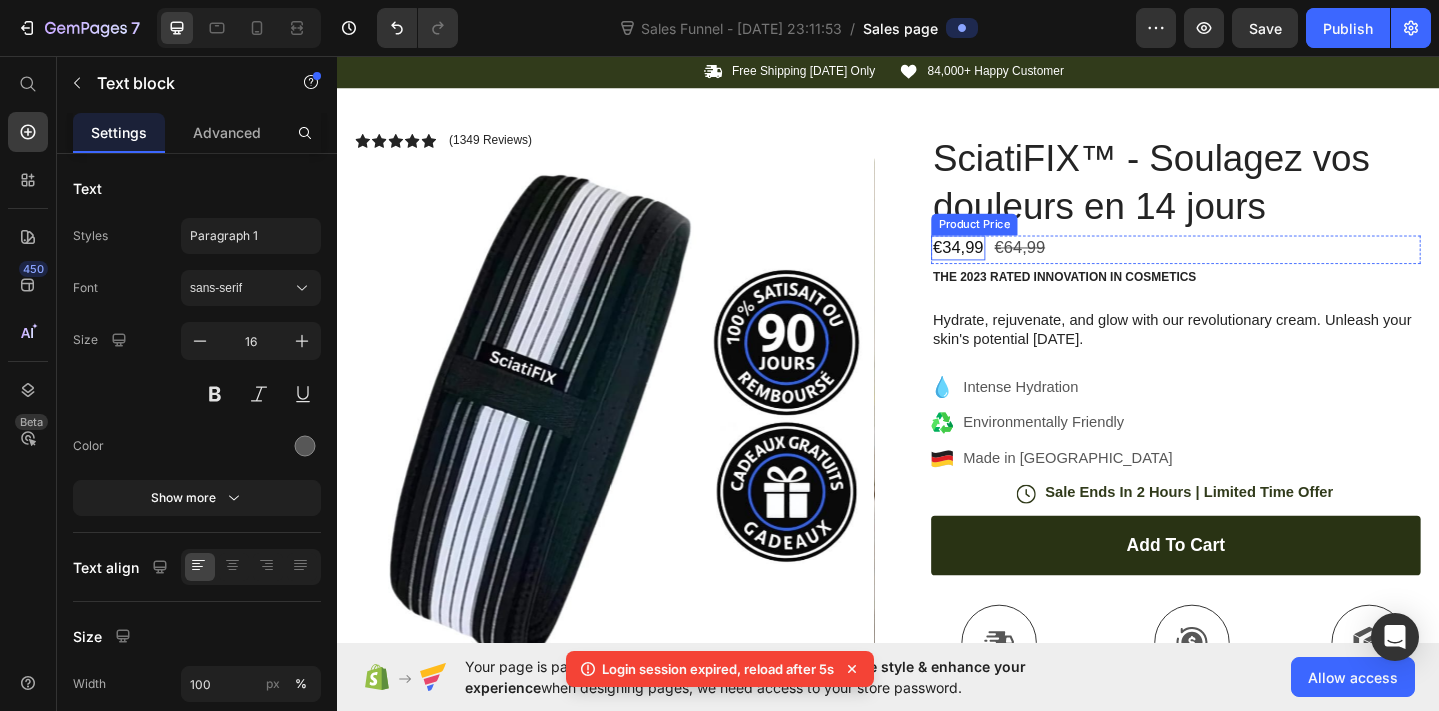 scroll, scrollTop: 49, scrollLeft: 0, axis: vertical 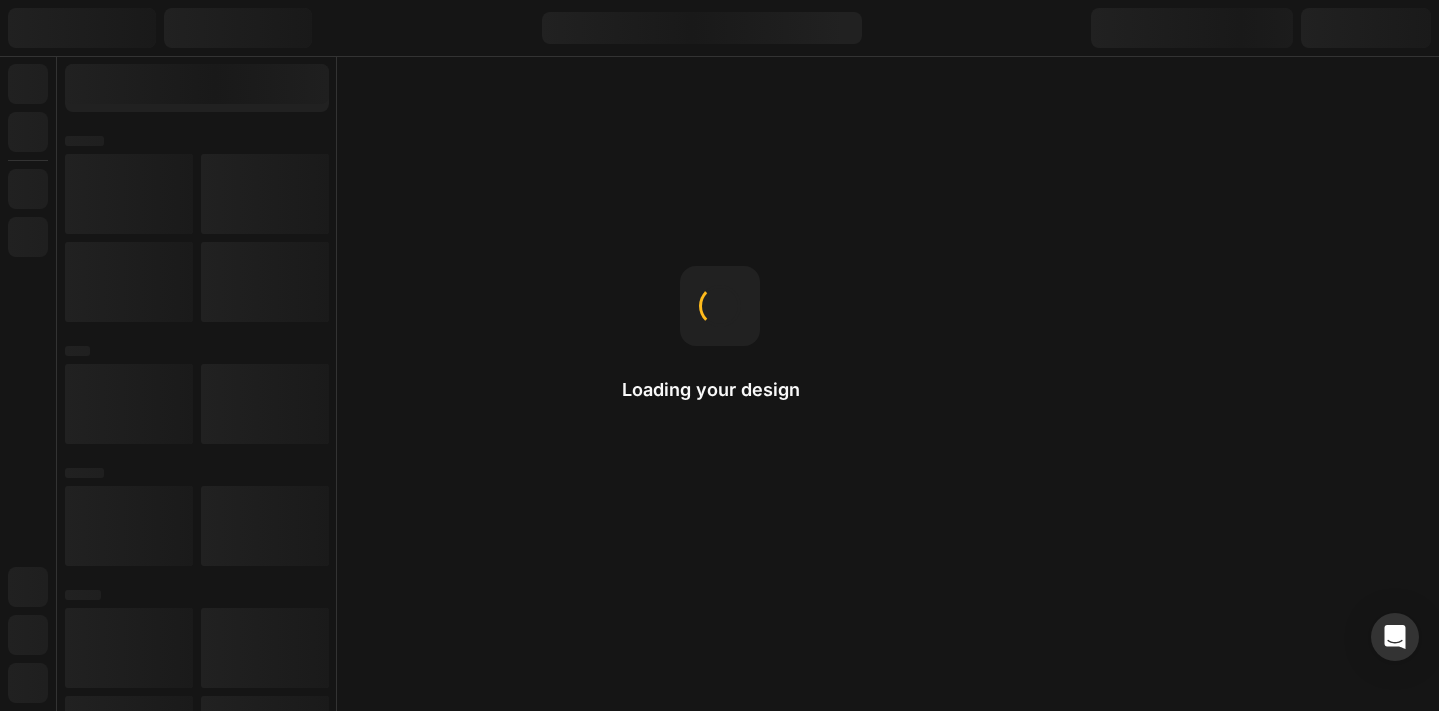 click on "Loading your design Hero Banner The recommended size is 1920x800." at bounding box center (719, 355) 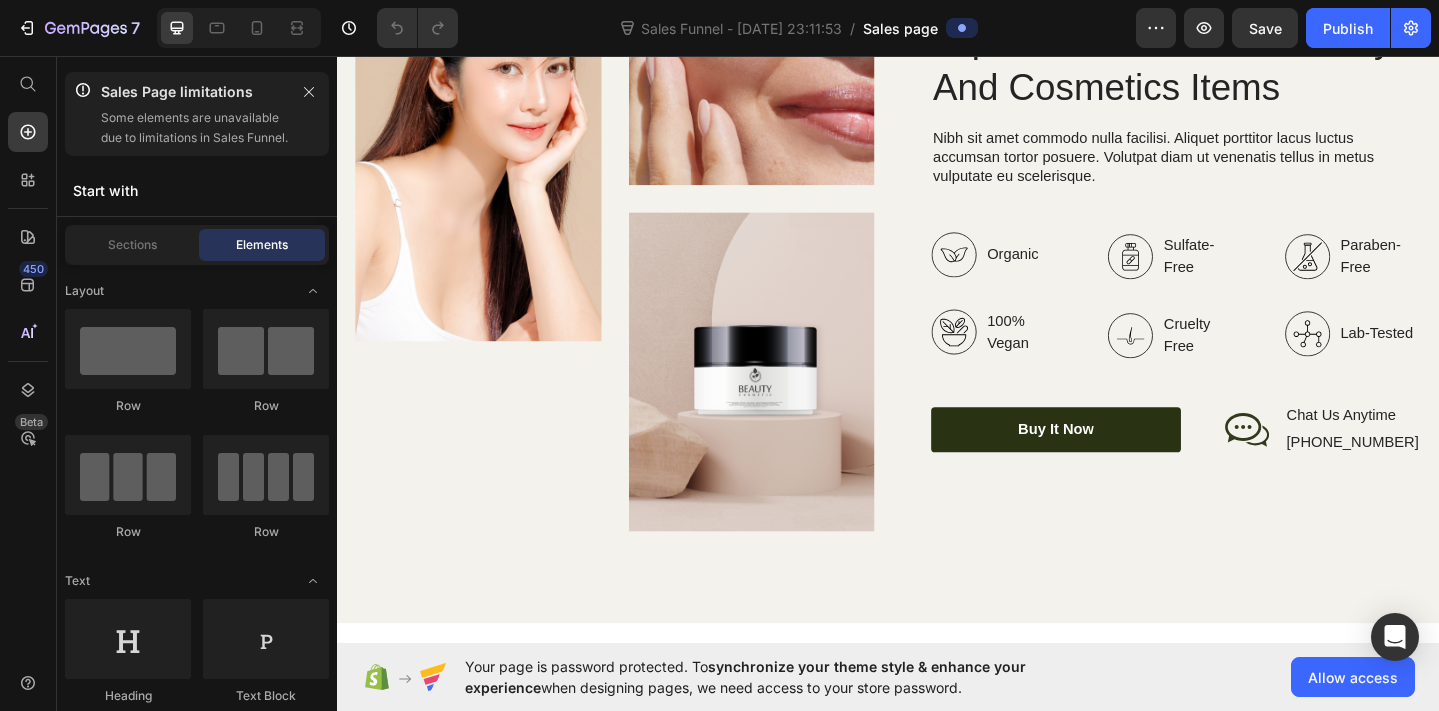 scroll, scrollTop: 5187, scrollLeft: 0, axis: vertical 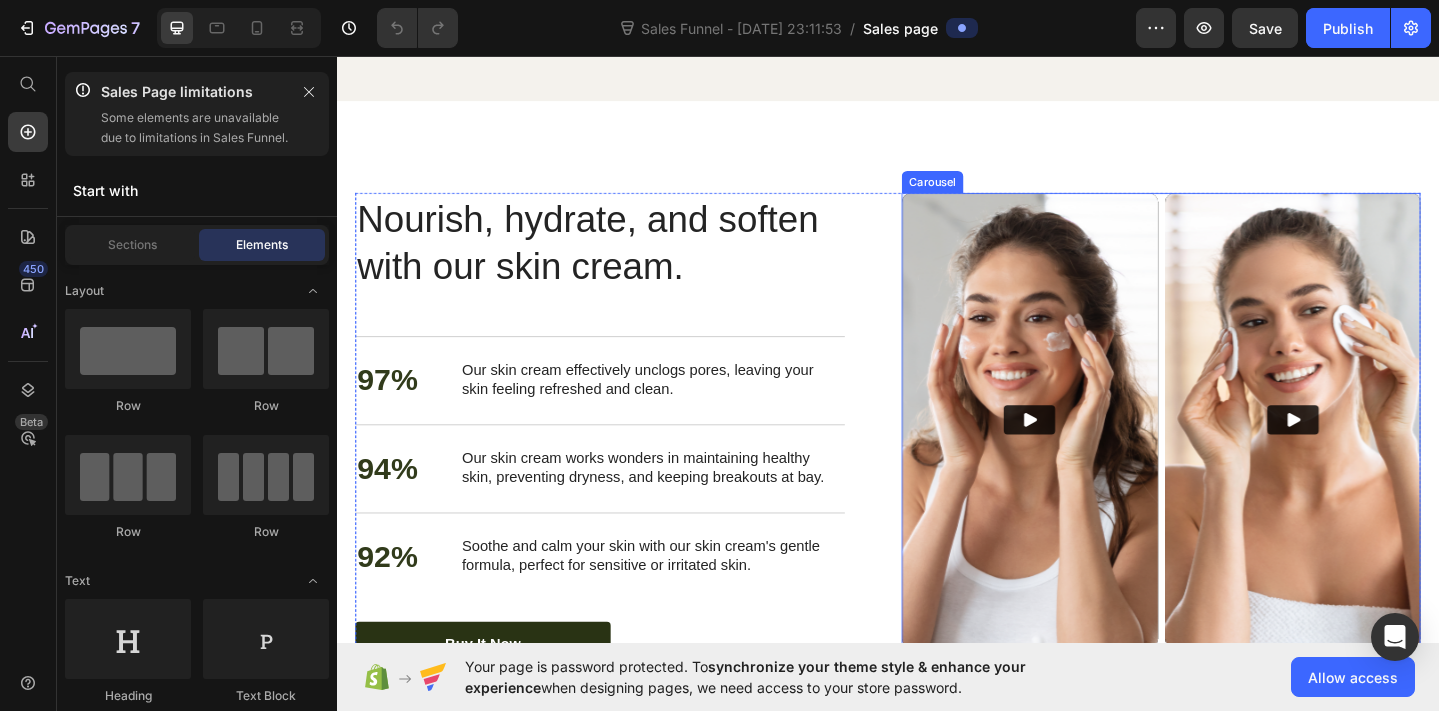 click on "Video Video" at bounding box center (1234, 452) 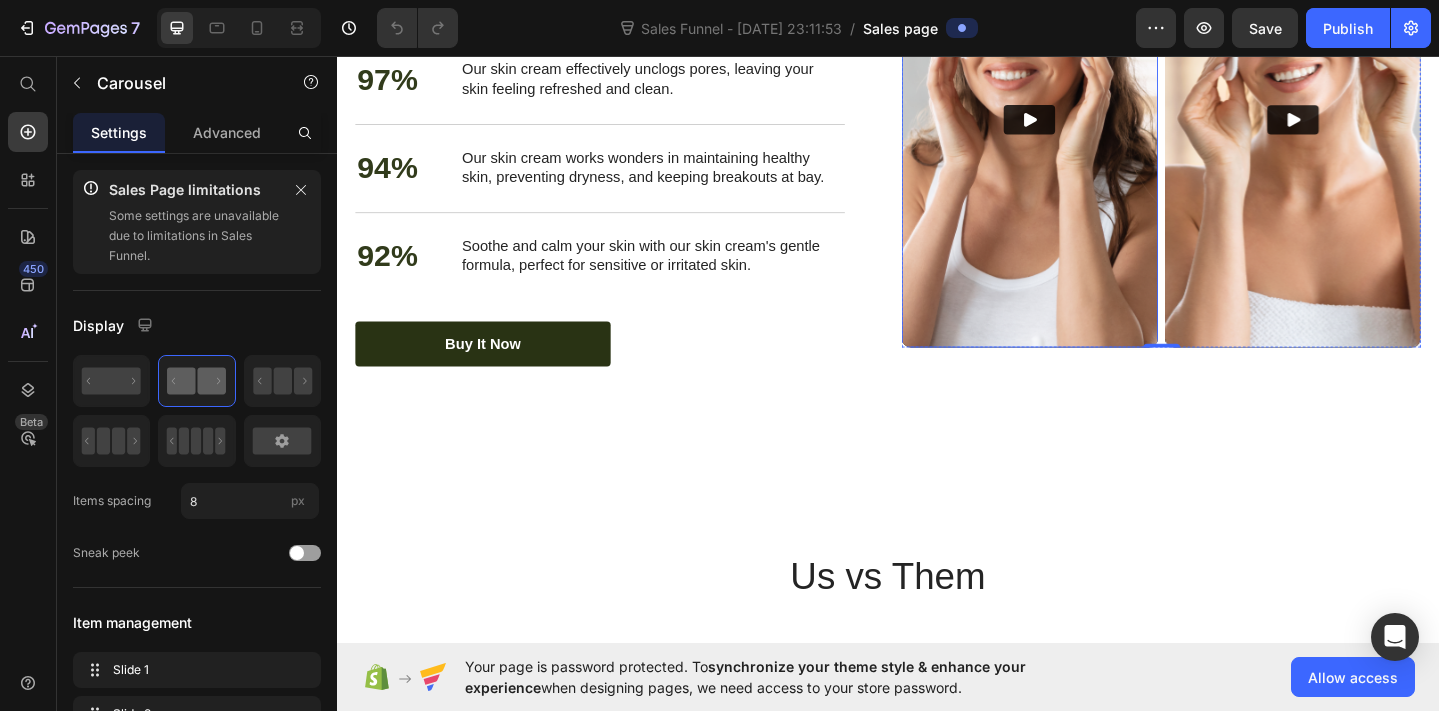 scroll, scrollTop: 5522, scrollLeft: 0, axis: vertical 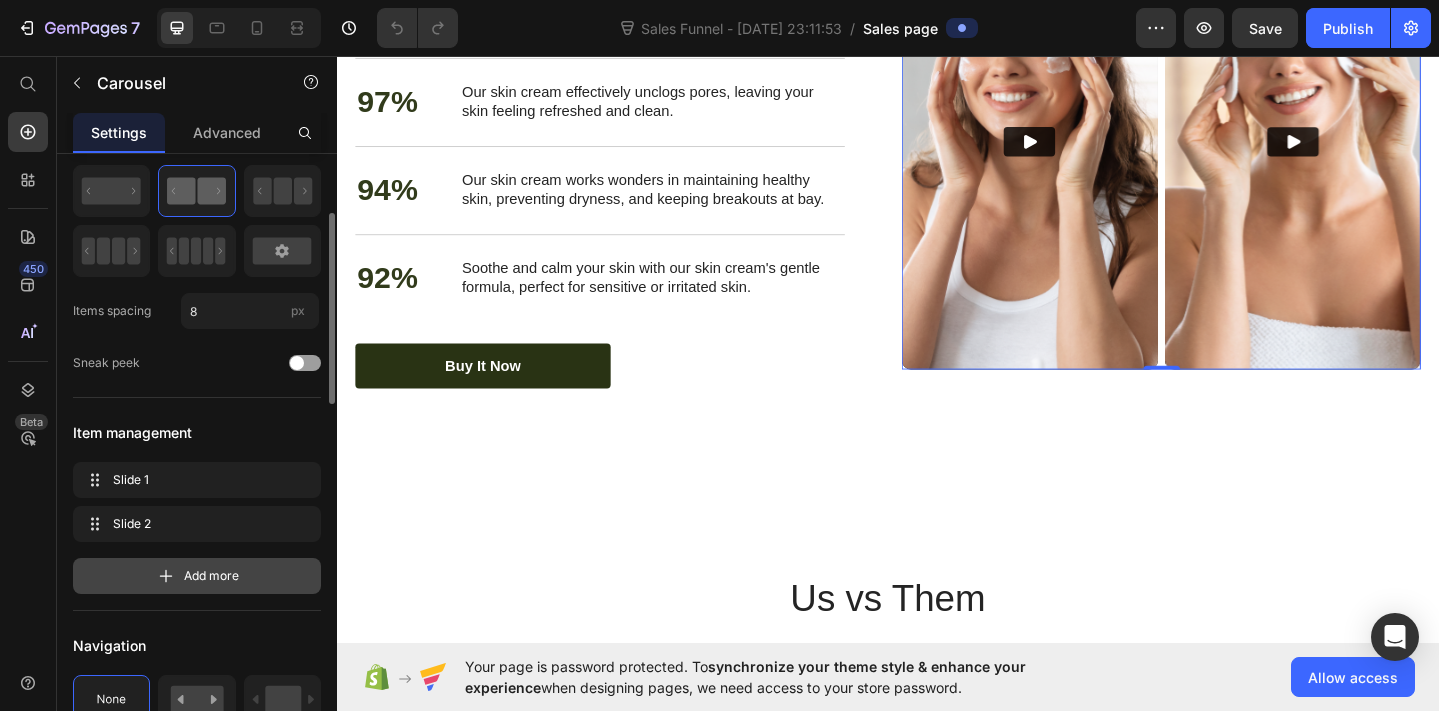 click on "Add more" at bounding box center (197, 576) 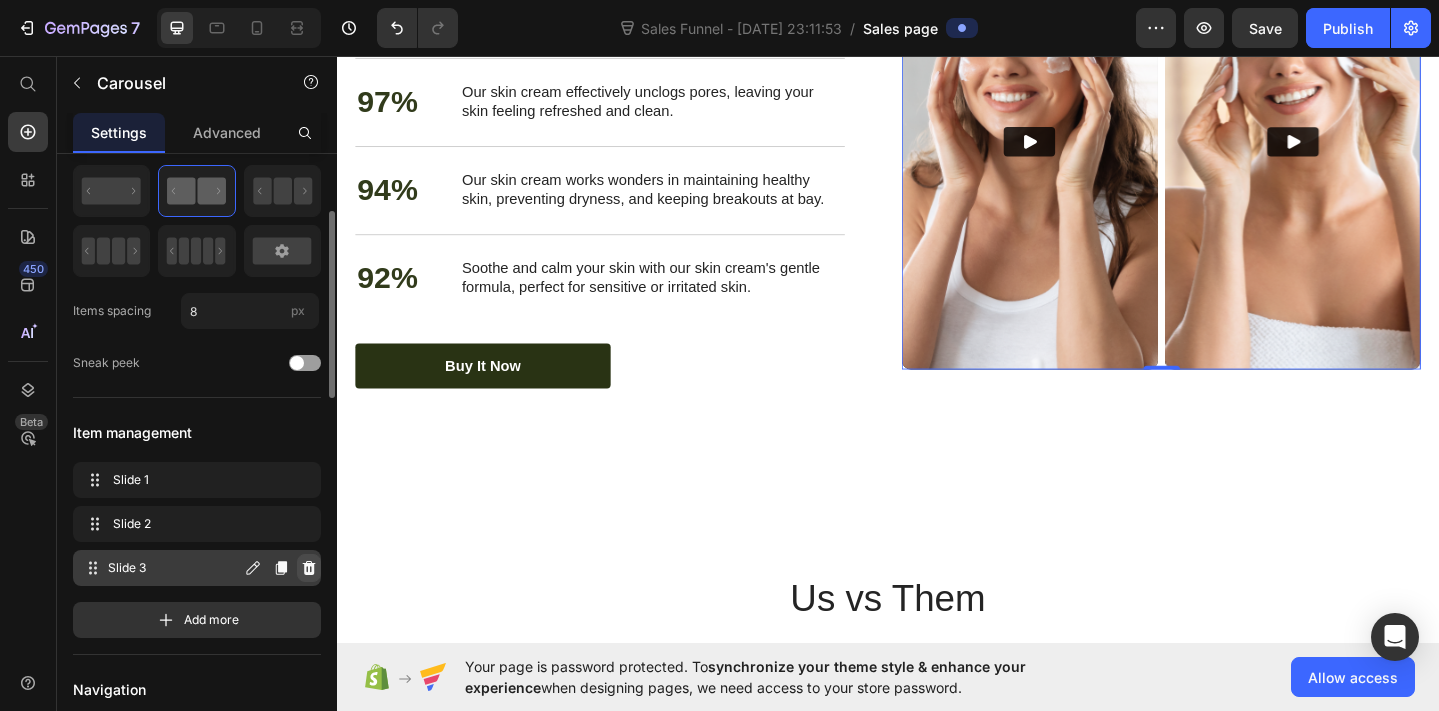 click 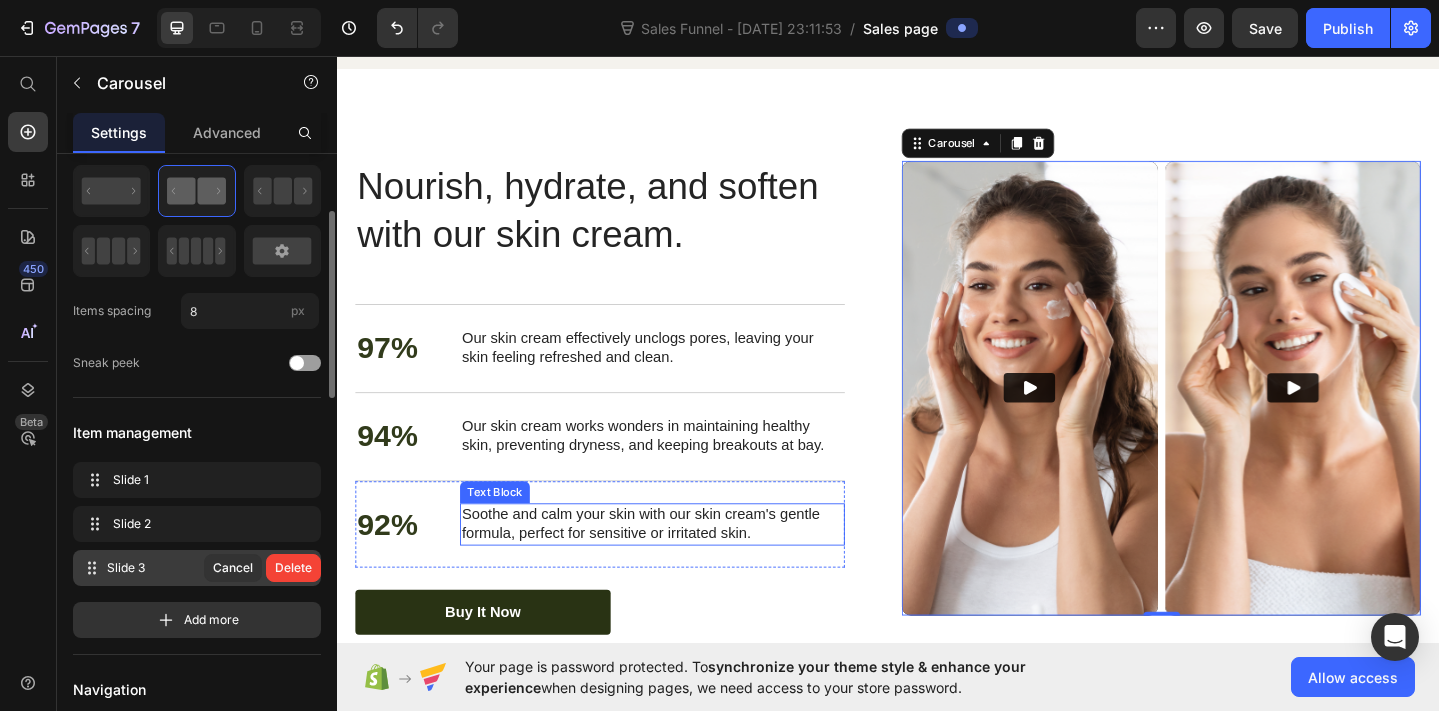 scroll, scrollTop: 5169, scrollLeft: 0, axis: vertical 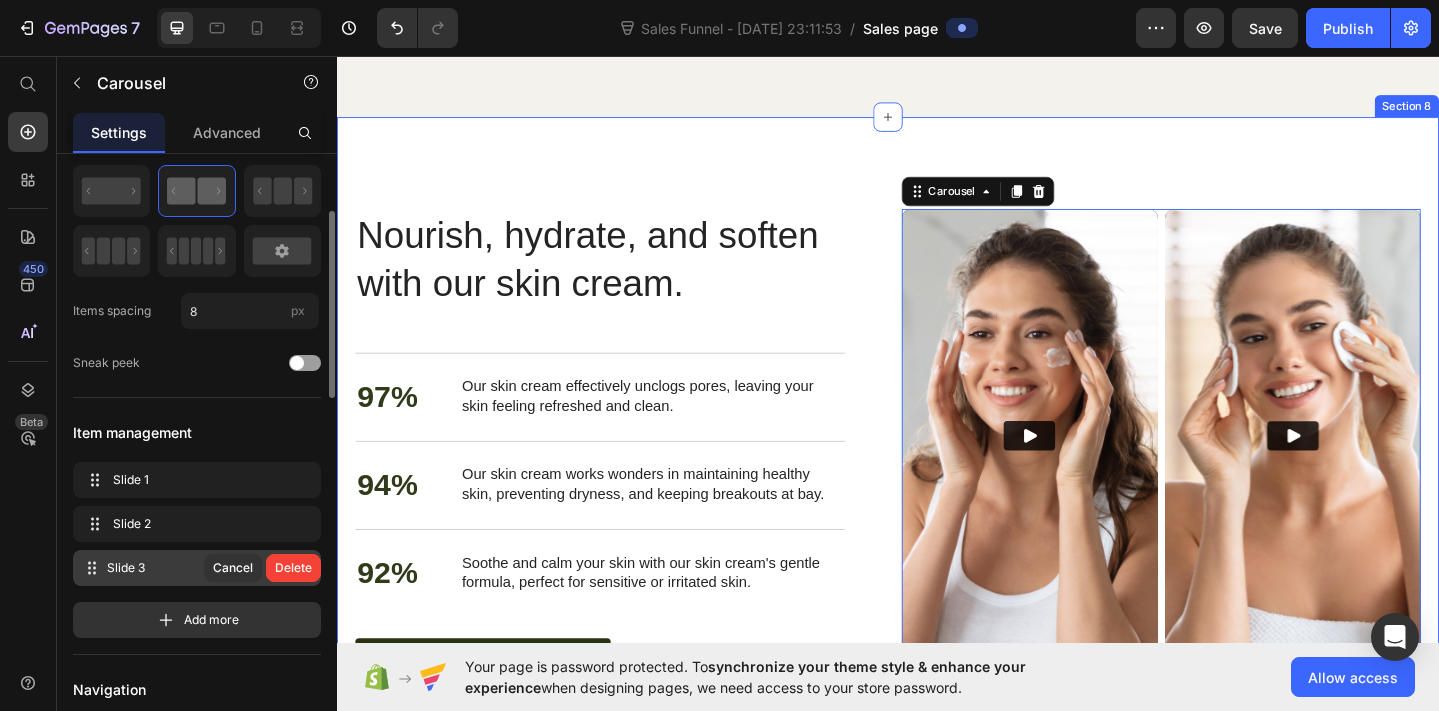 click on "Nourish, hydrate, and soften with our skin cream. Heading Nourish, hydrate, and soften with our skin cream. Heading 97% Text Block Our skin cream effectively unclogs pores, leaving your skin feeling refreshed and clean. Text Block Row 94% Text Block Our skin cream works wonders in maintaining healthy skin, preventing dryness, and keeping breakouts at bay. Text Block Row 92% Text Block Soothe and calm your skin with our skin cream's gentle formula, perfect for sensitive or irritated skin. Text Block Row buy it now Button Row Video Video
Drop element here Carousel   0 Row Section 8" at bounding box center (937, 481) 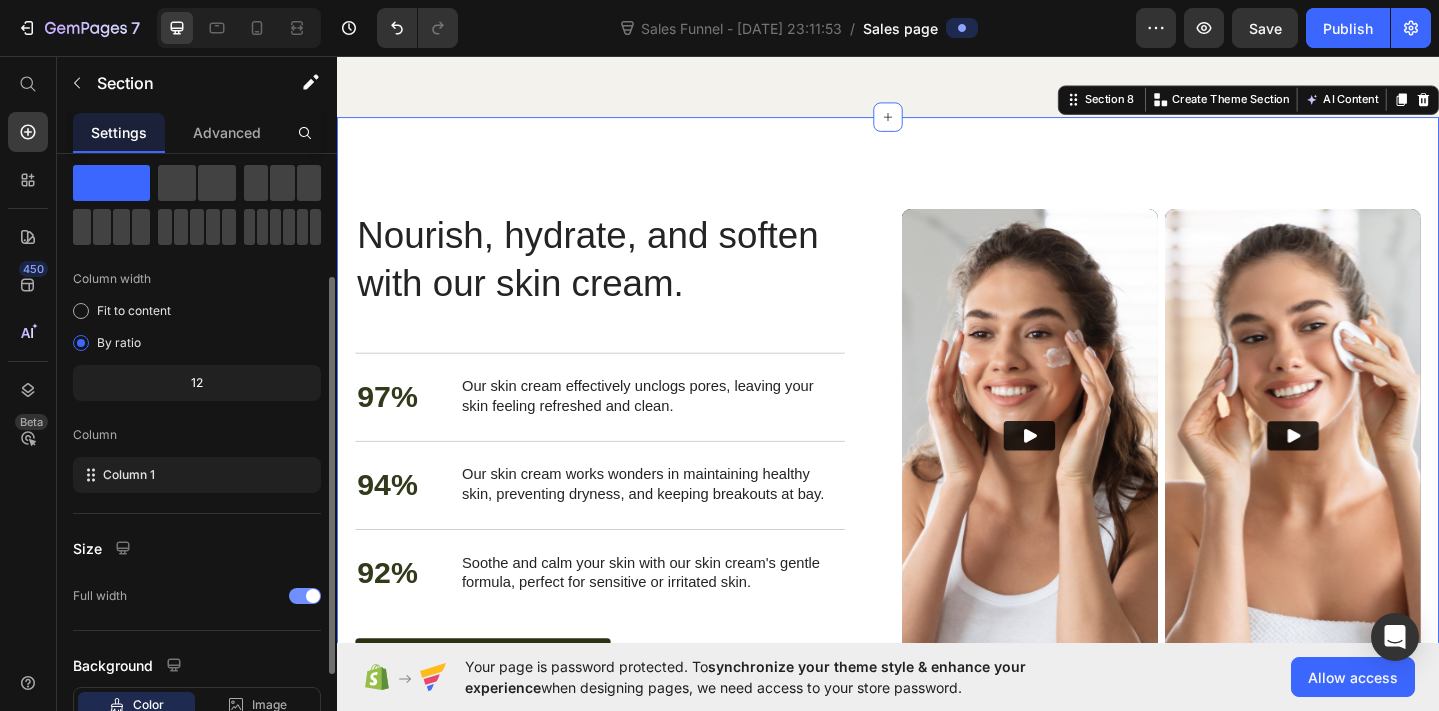 scroll, scrollTop: 0, scrollLeft: 0, axis: both 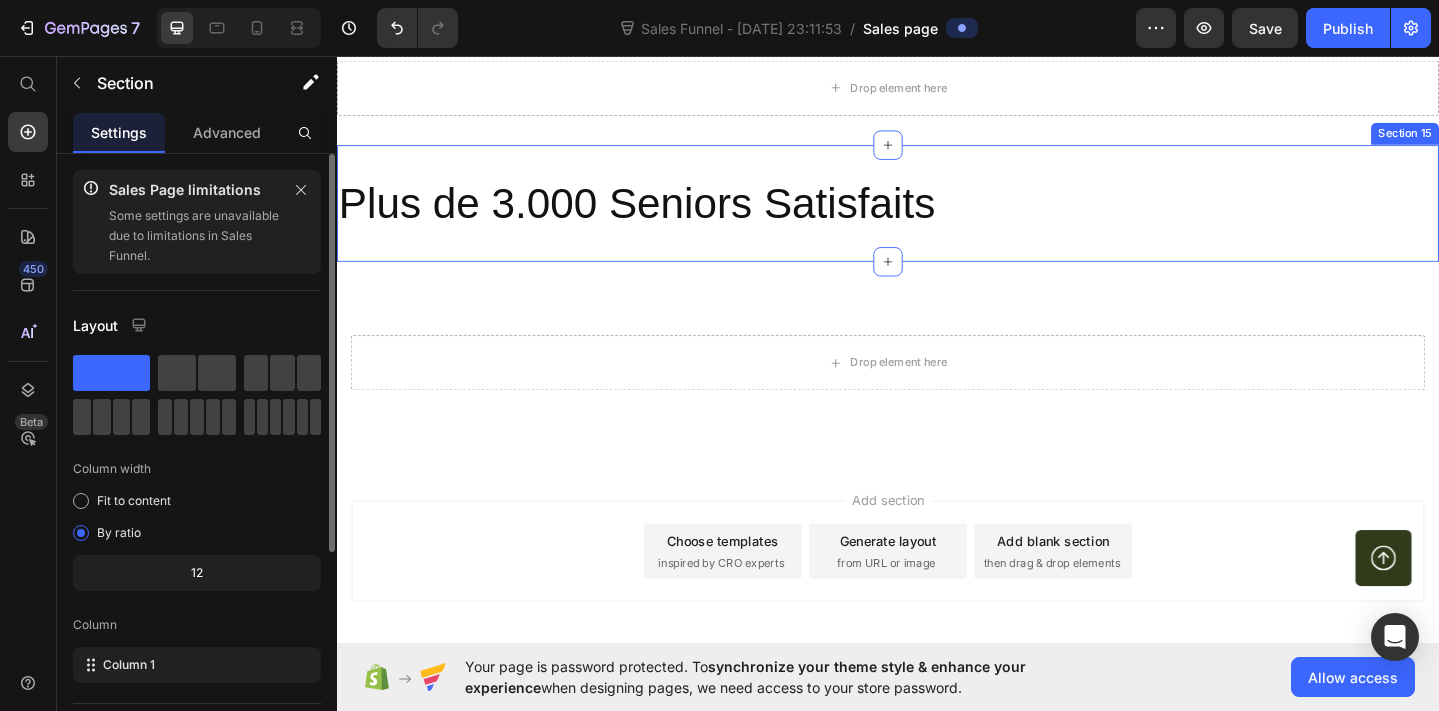click on "Plus de 3.000 Seniors Satisfaits Heading Section 15" at bounding box center [937, 217] 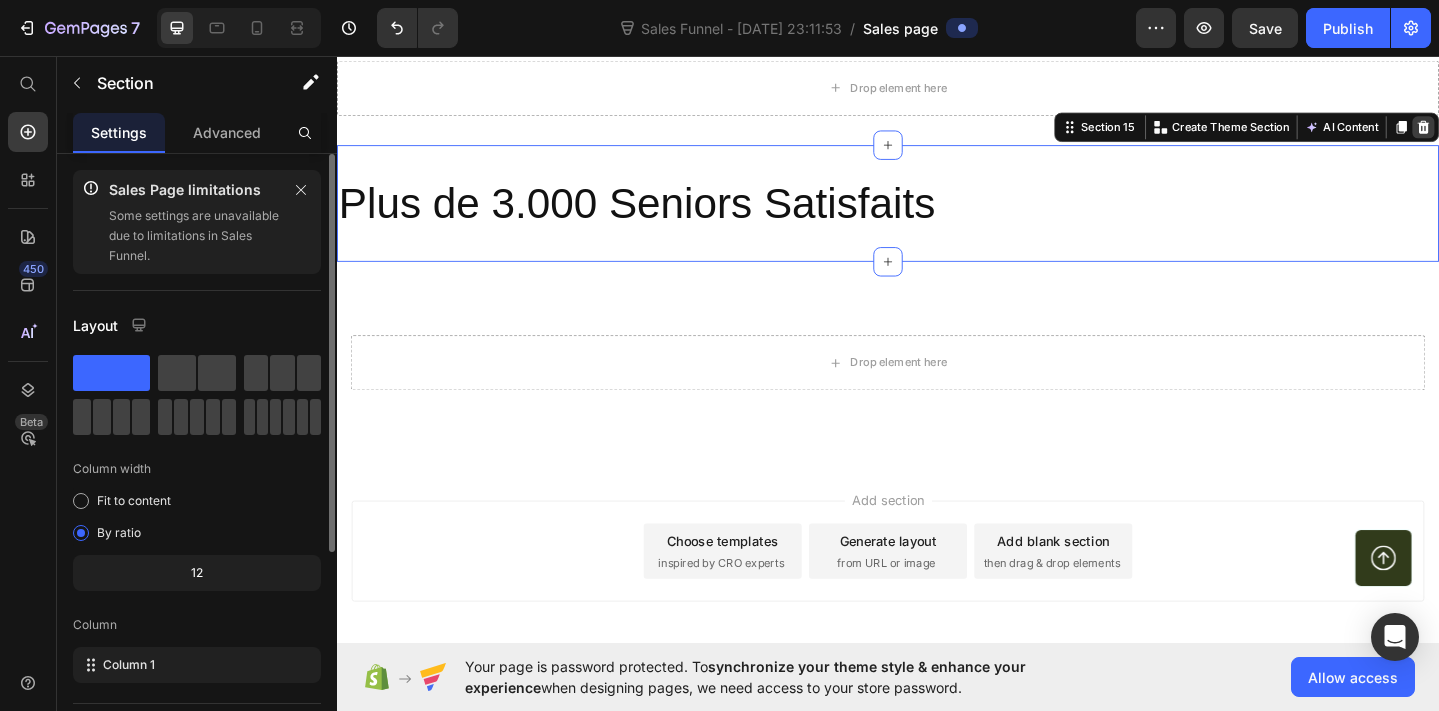 click 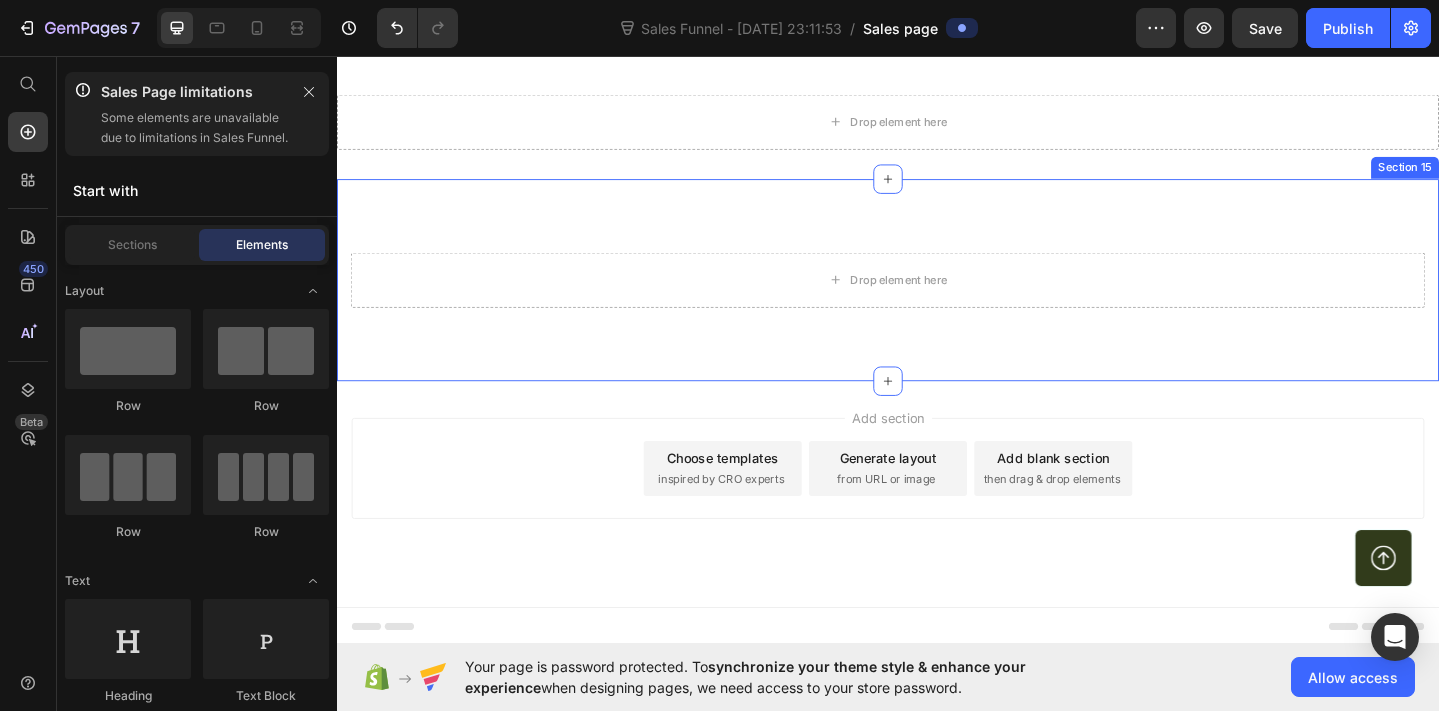 click on "Drop element here Section 15" at bounding box center (937, 300) 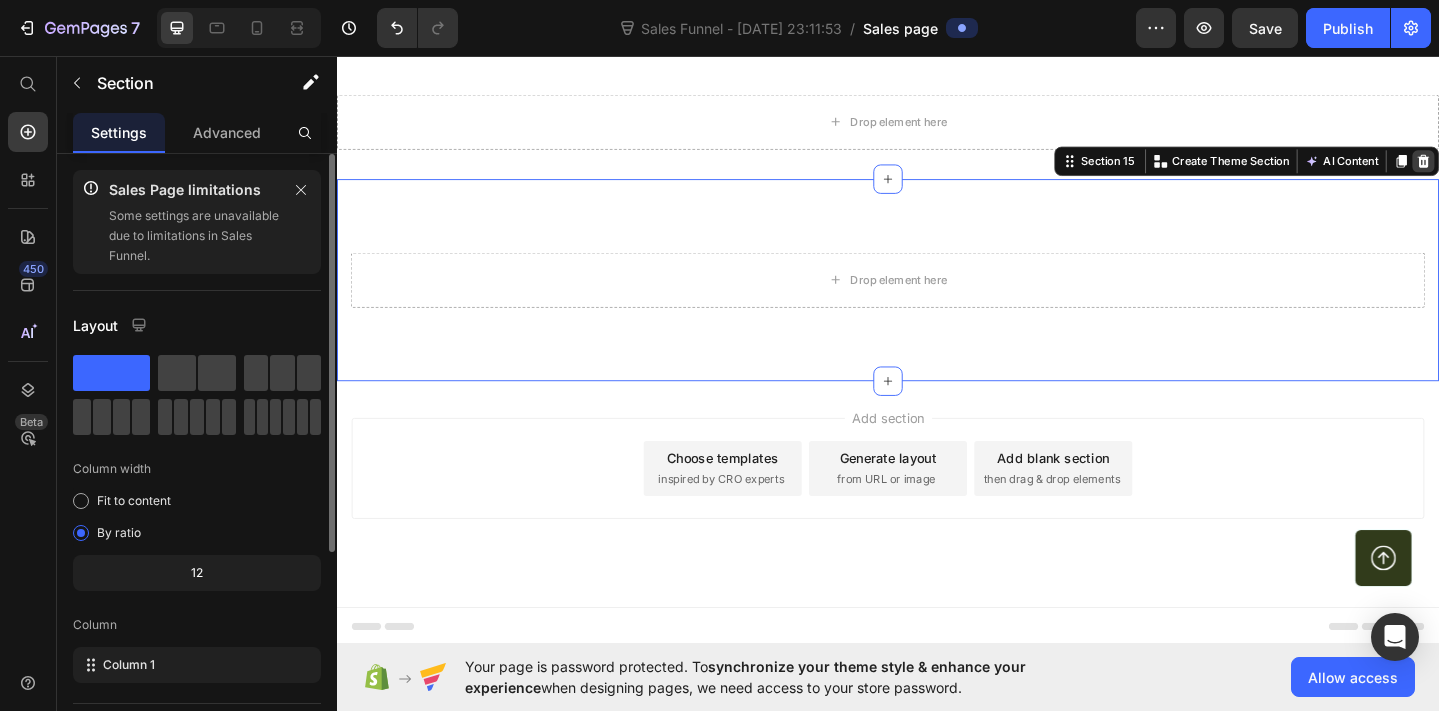 click 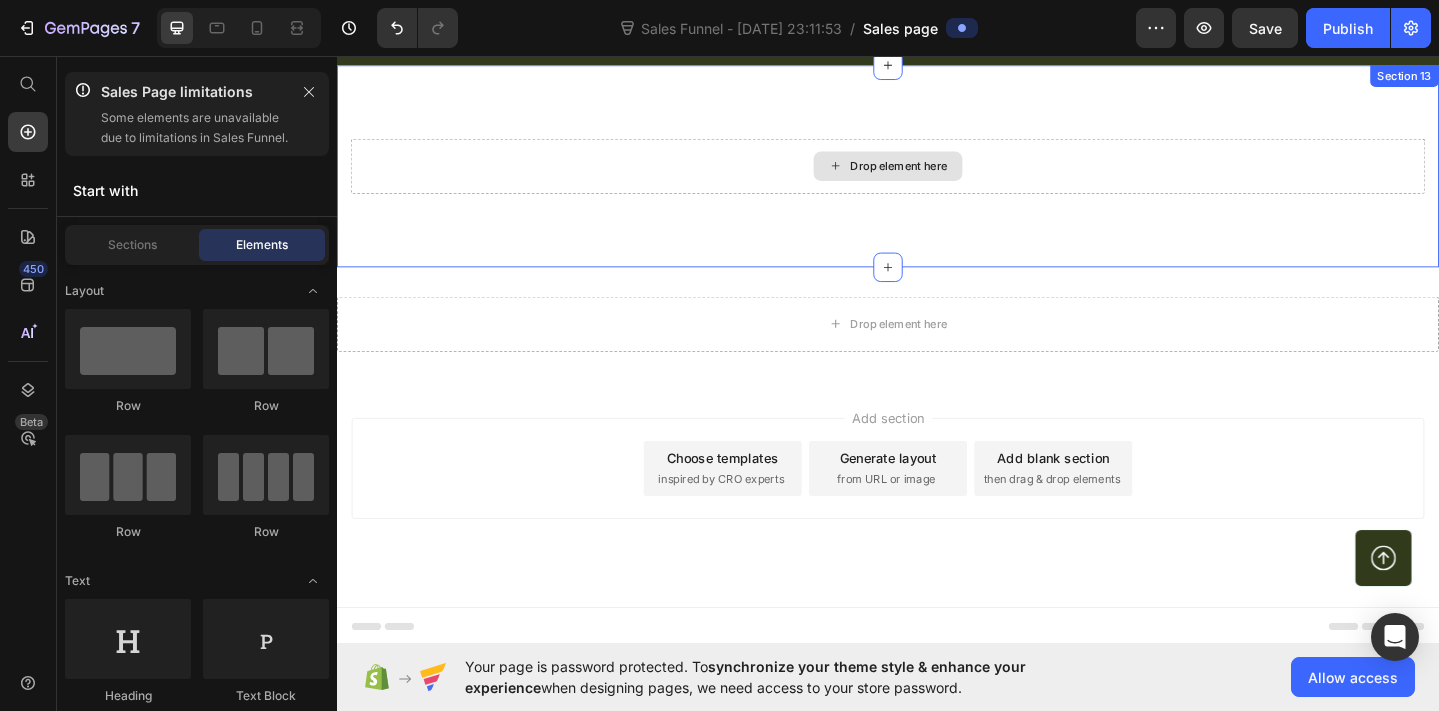scroll, scrollTop: 7764, scrollLeft: 0, axis: vertical 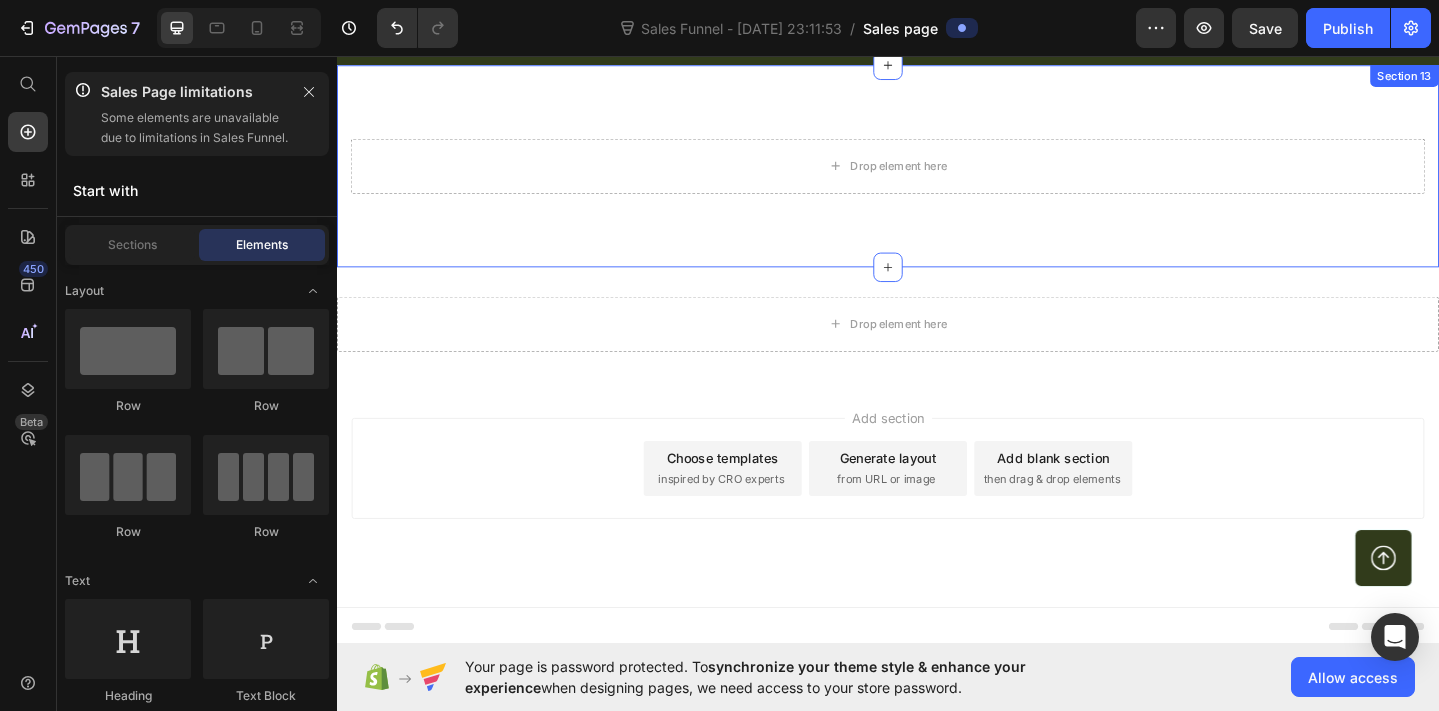 click on "Drop element here Section 13" at bounding box center [937, 176] 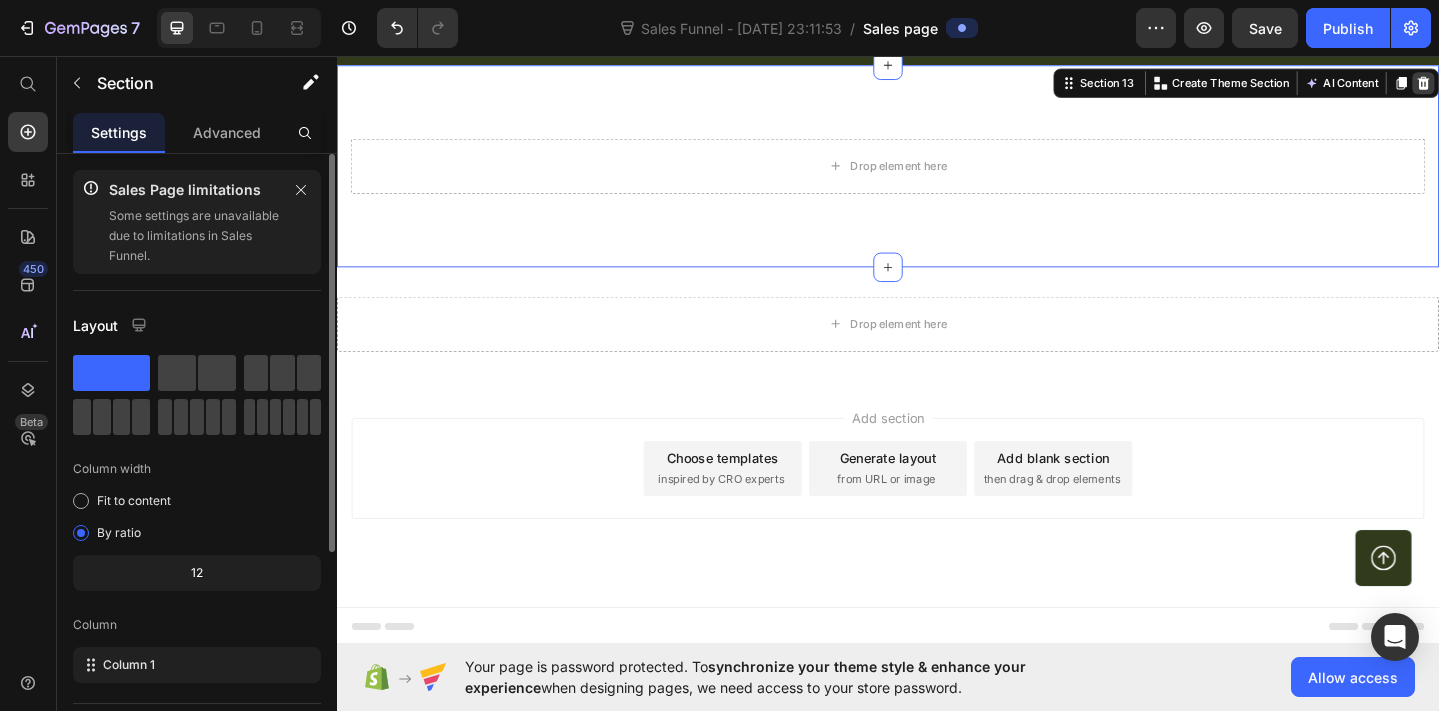 click 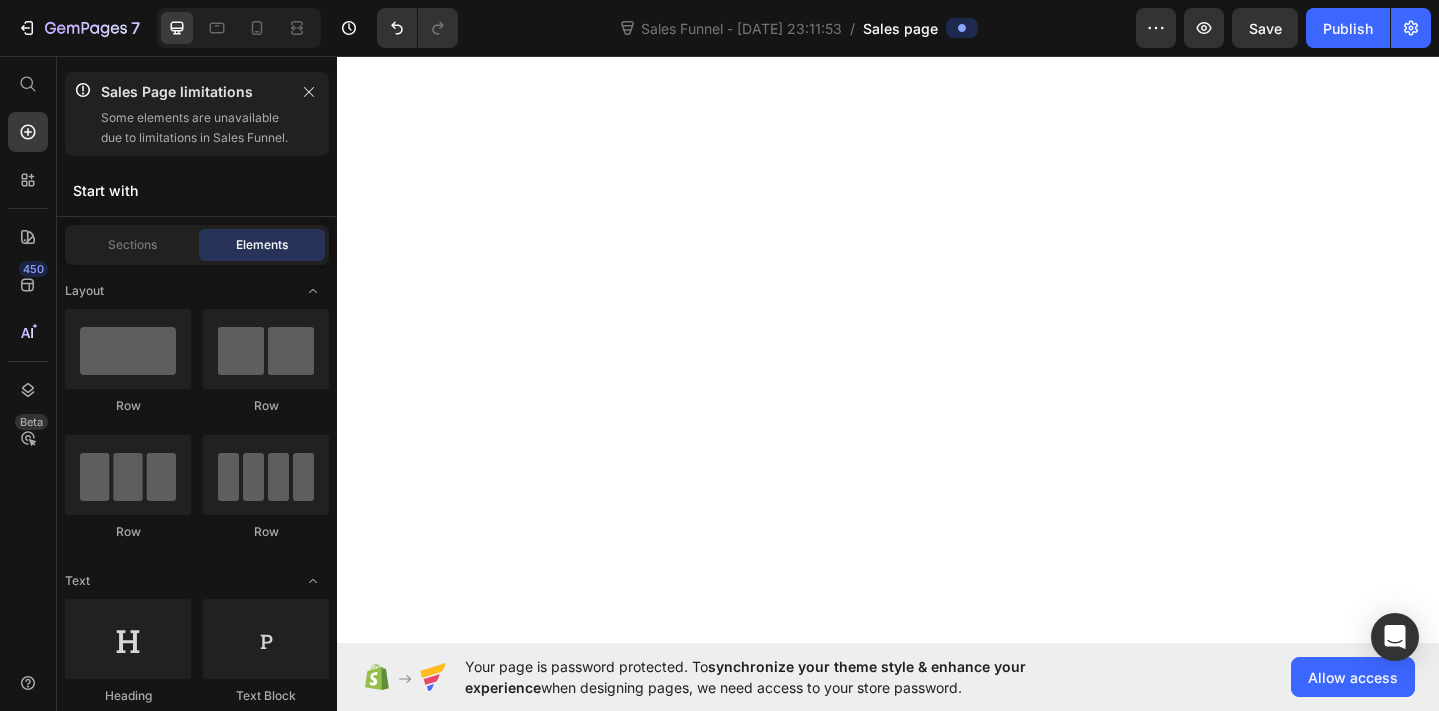 scroll, scrollTop: 0, scrollLeft: 0, axis: both 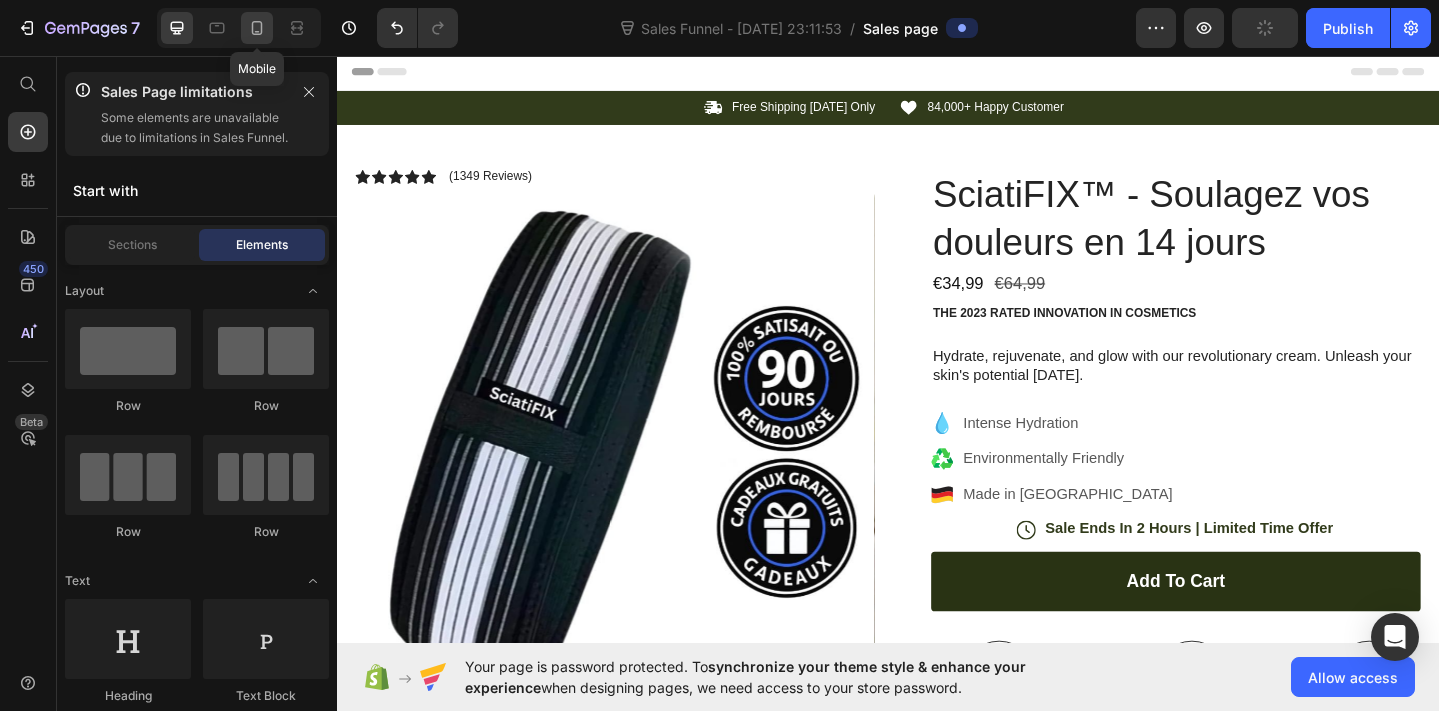 click 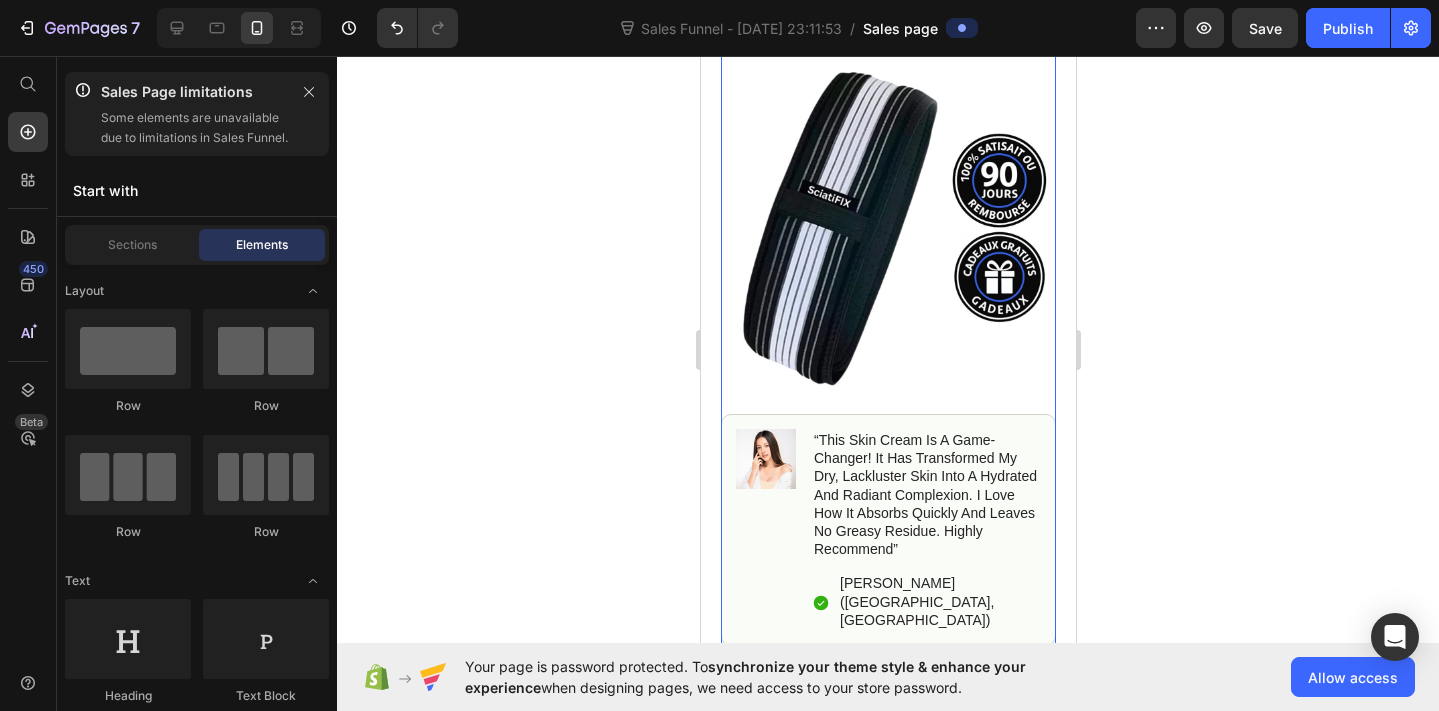 scroll, scrollTop: 123, scrollLeft: 0, axis: vertical 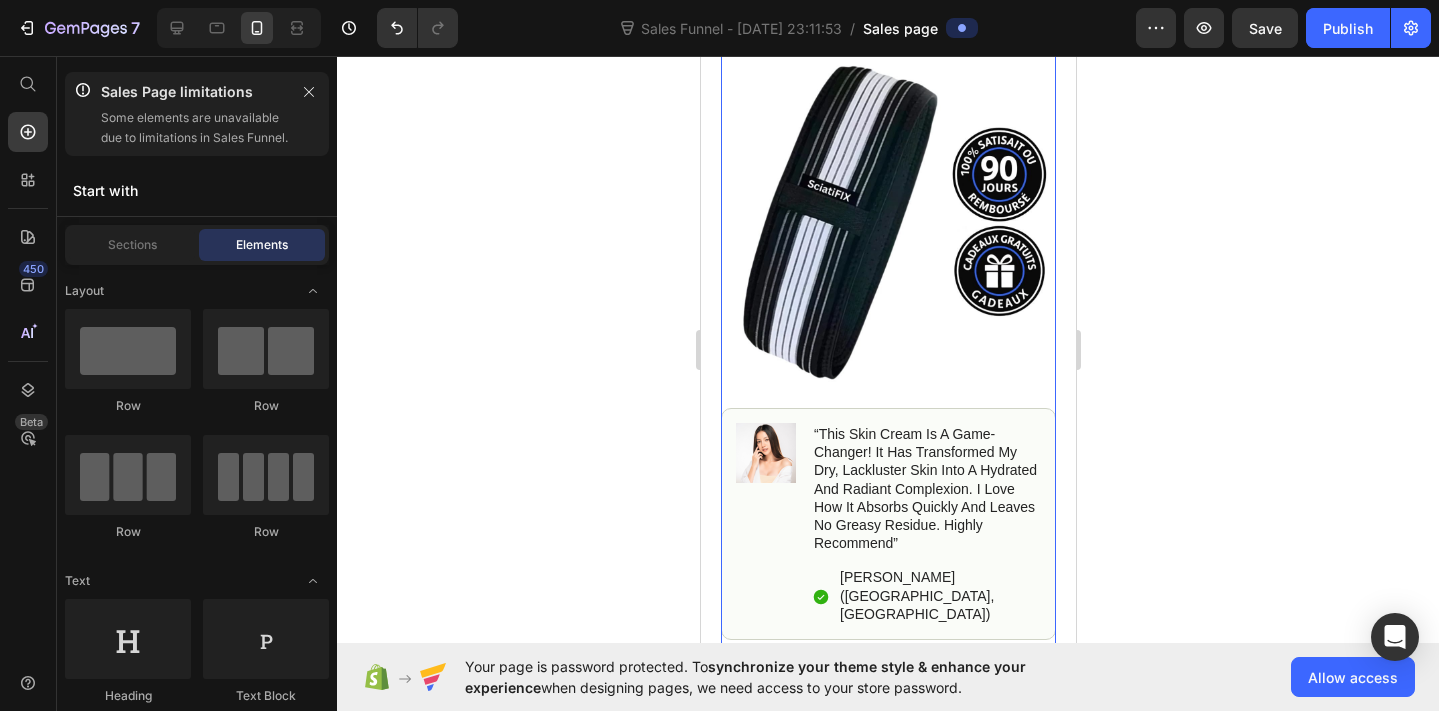 click at bounding box center [887, 219] 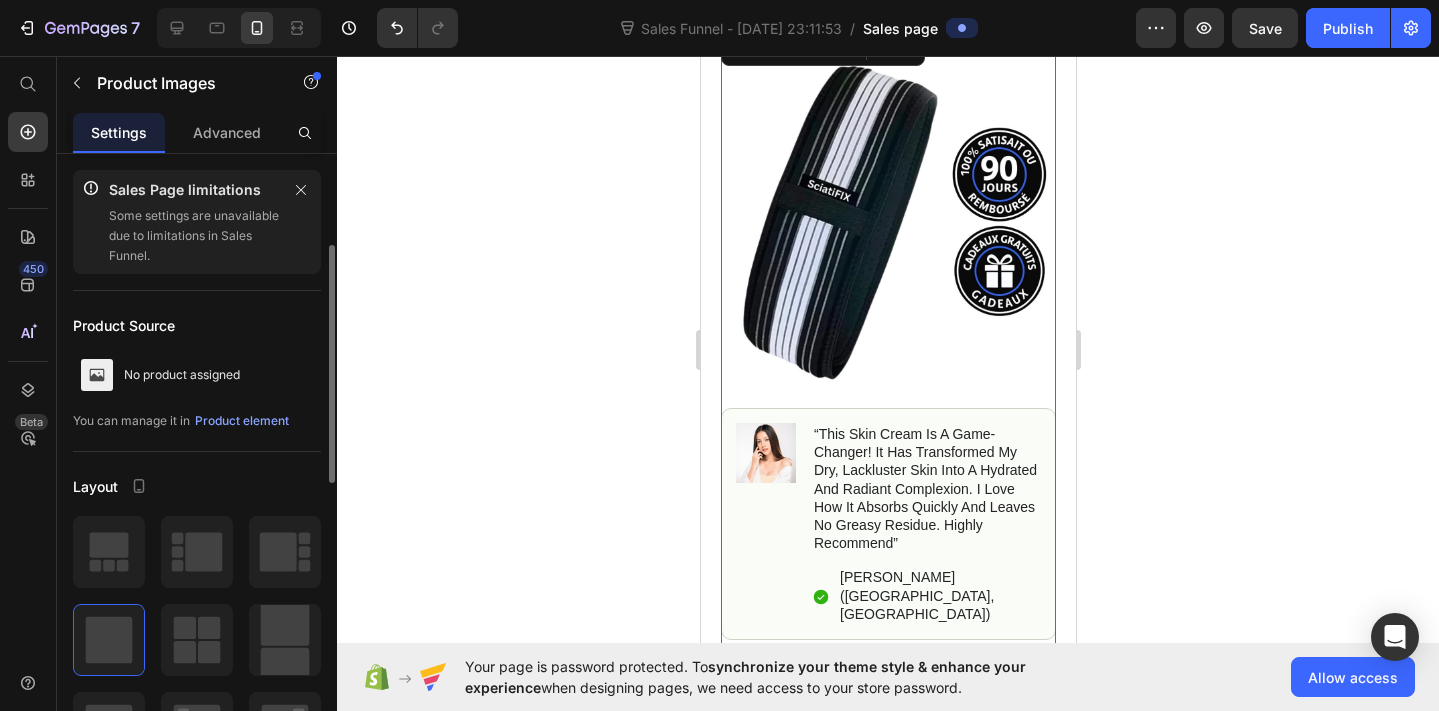 scroll, scrollTop: 99, scrollLeft: 0, axis: vertical 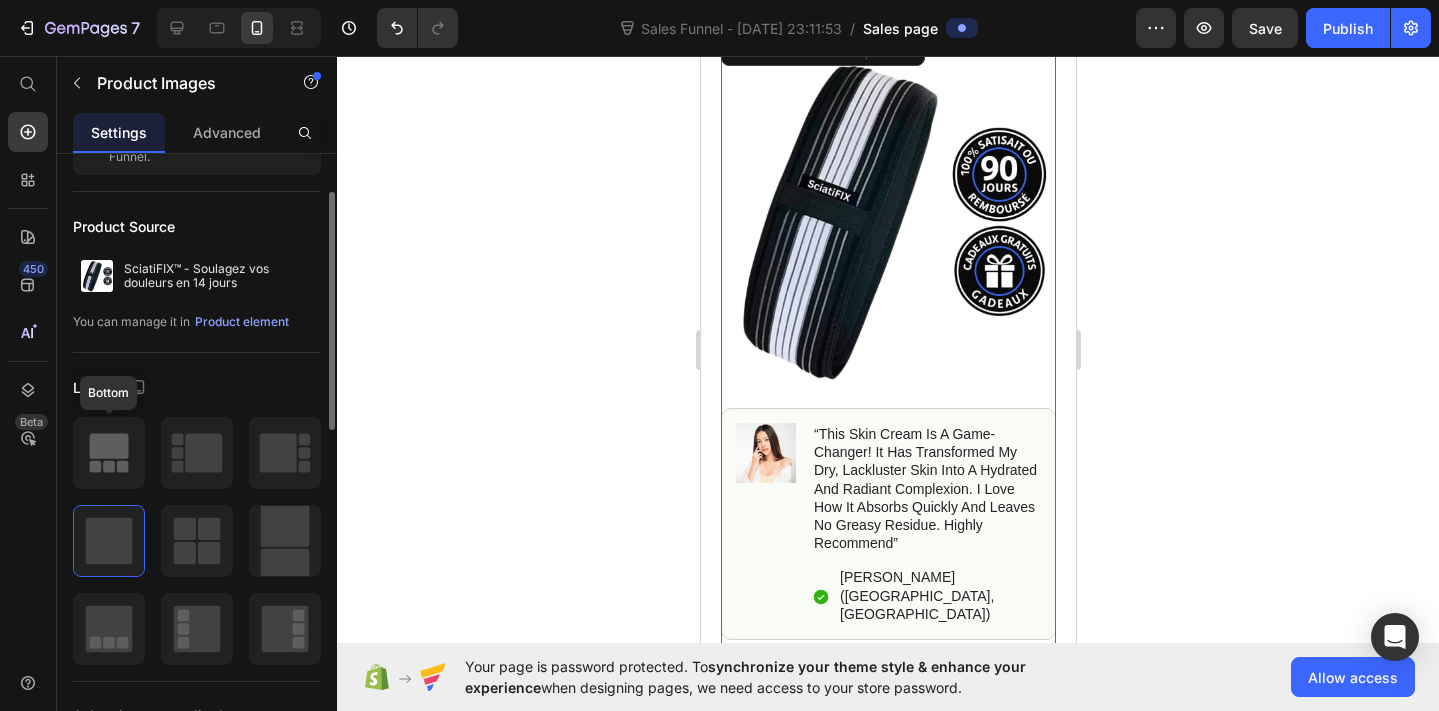 click 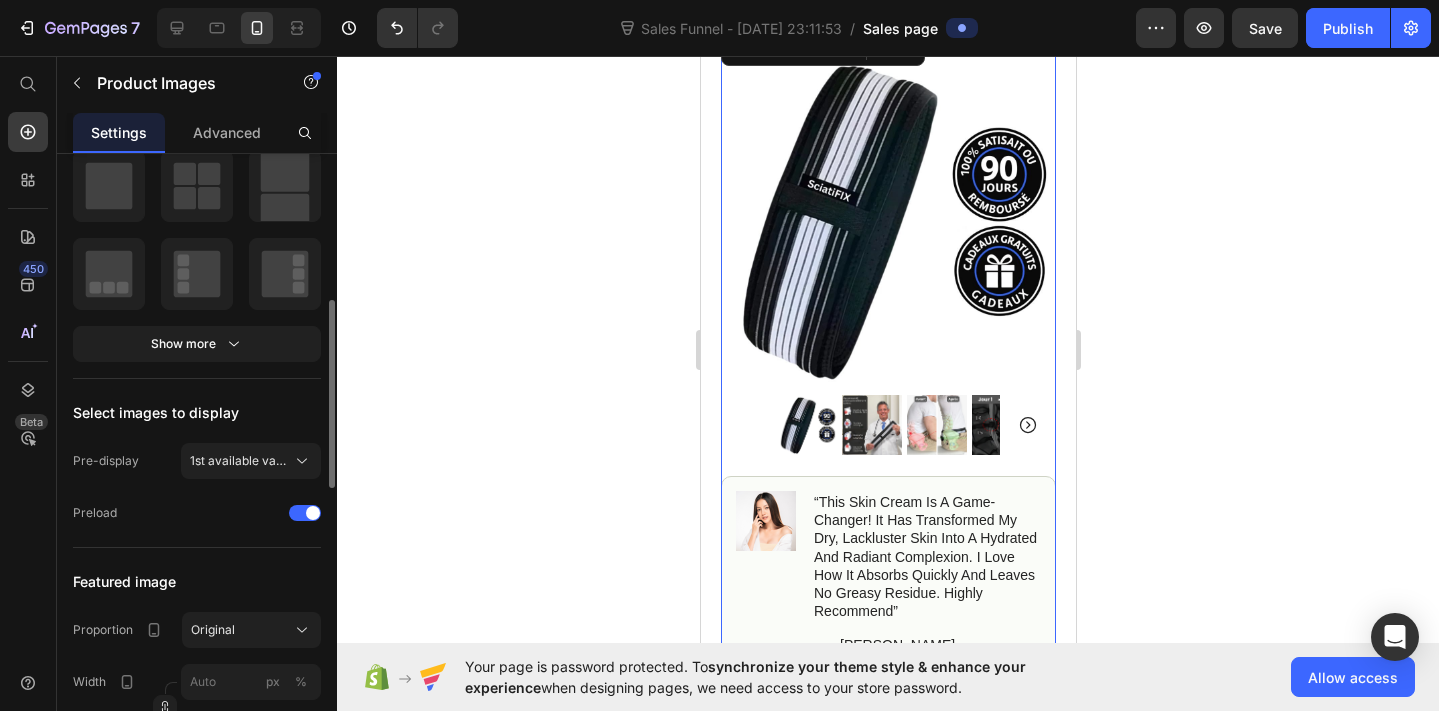 scroll, scrollTop: 461, scrollLeft: 0, axis: vertical 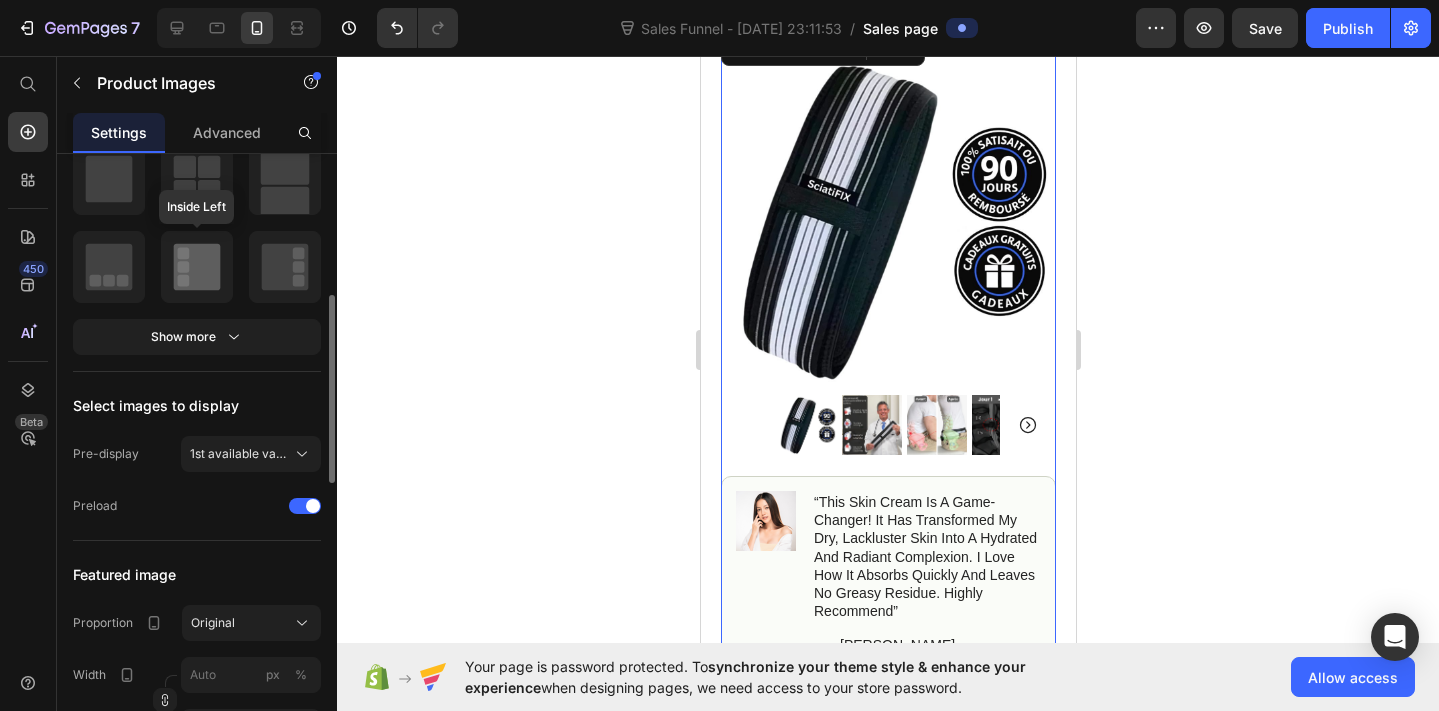 click 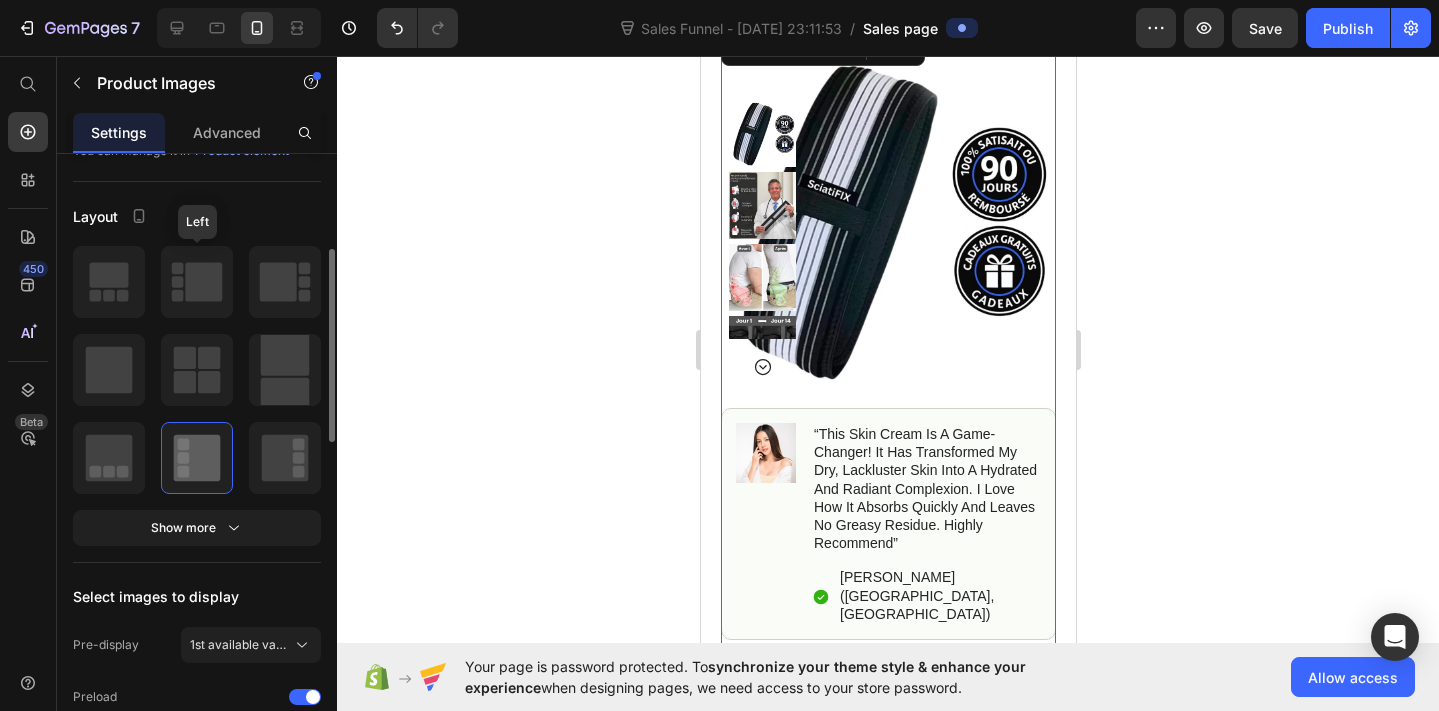 scroll, scrollTop: 245, scrollLeft: 0, axis: vertical 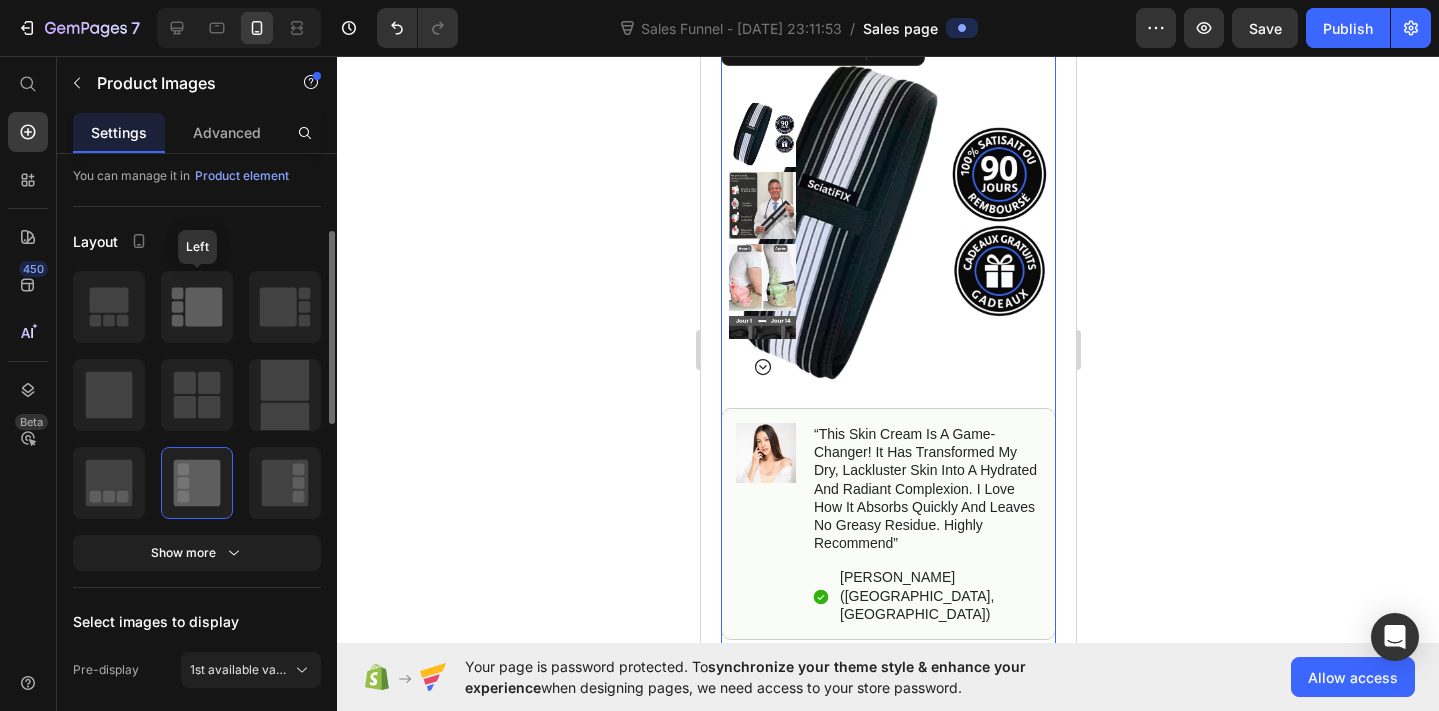 click 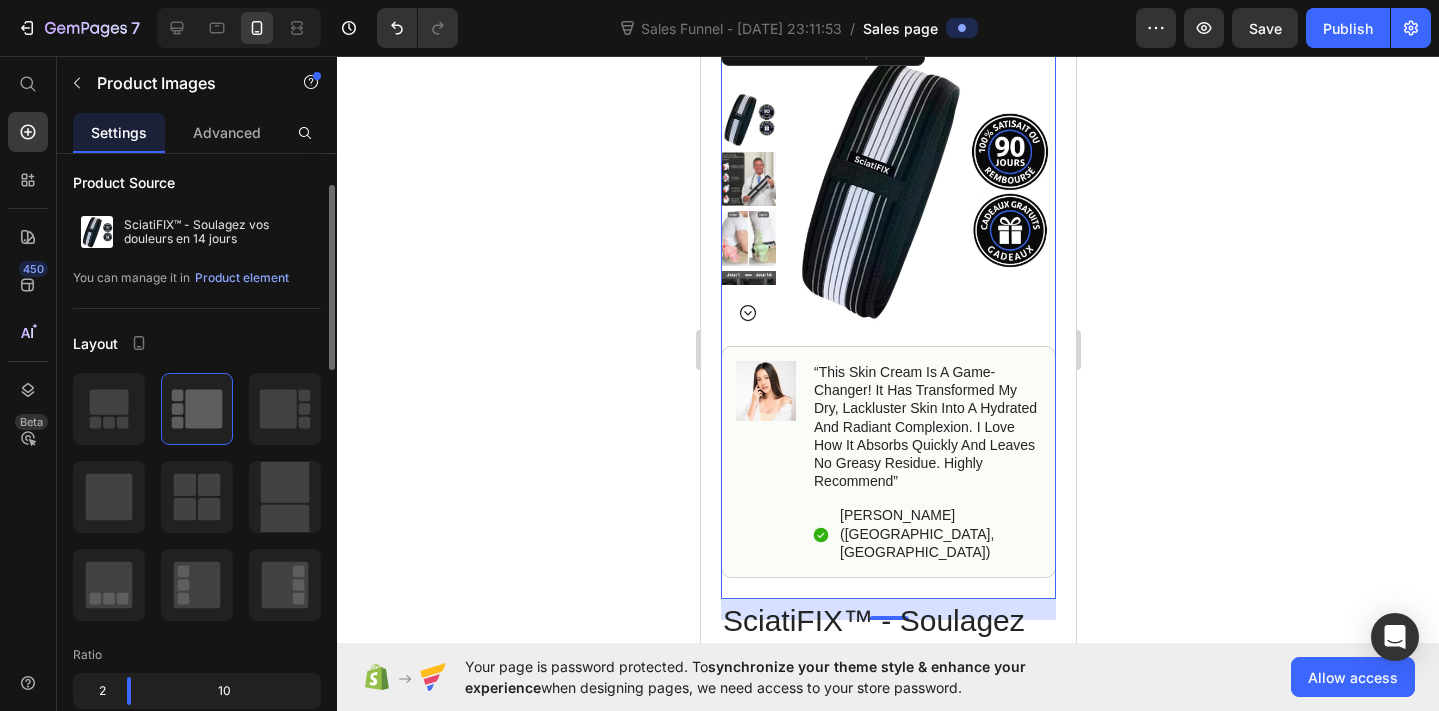 scroll, scrollTop: 83, scrollLeft: 0, axis: vertical 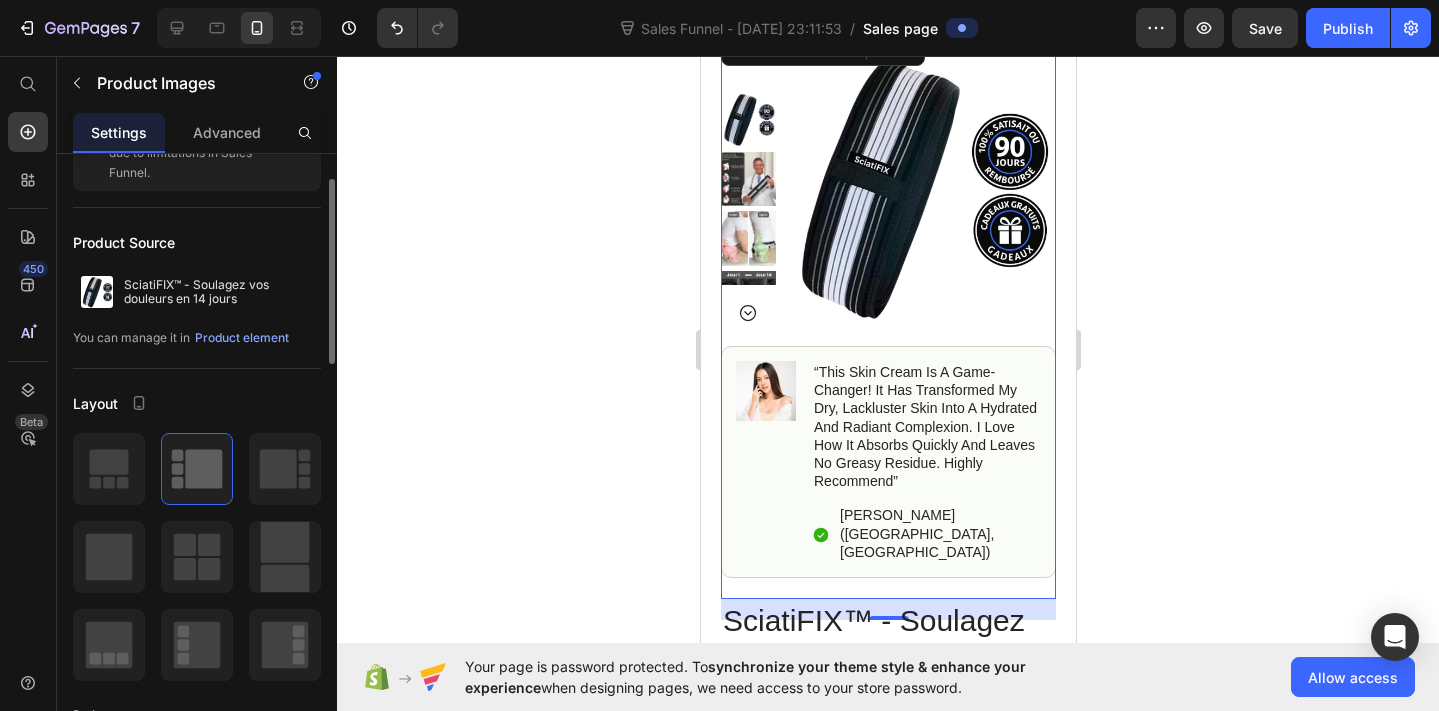 click 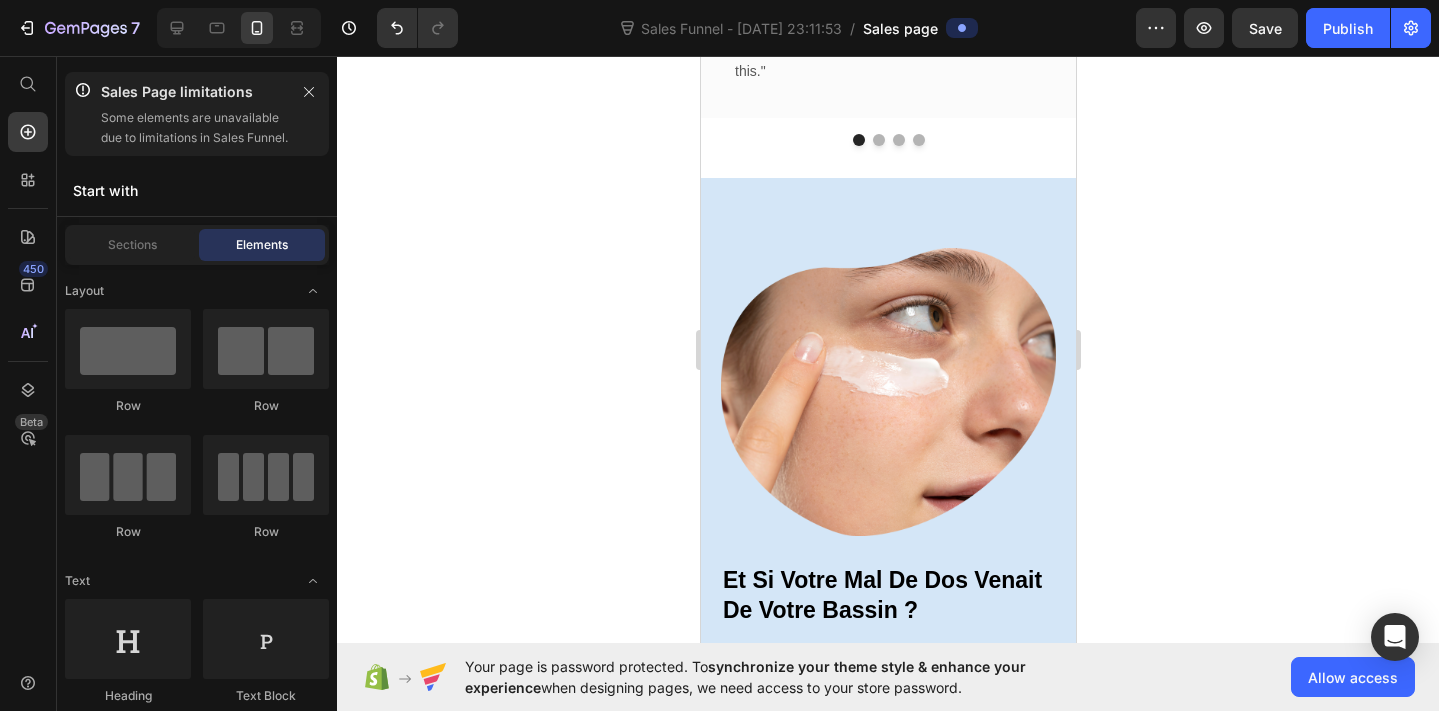scroll, scrollTop: 2008, scrollLeft: 0, axis: vertical 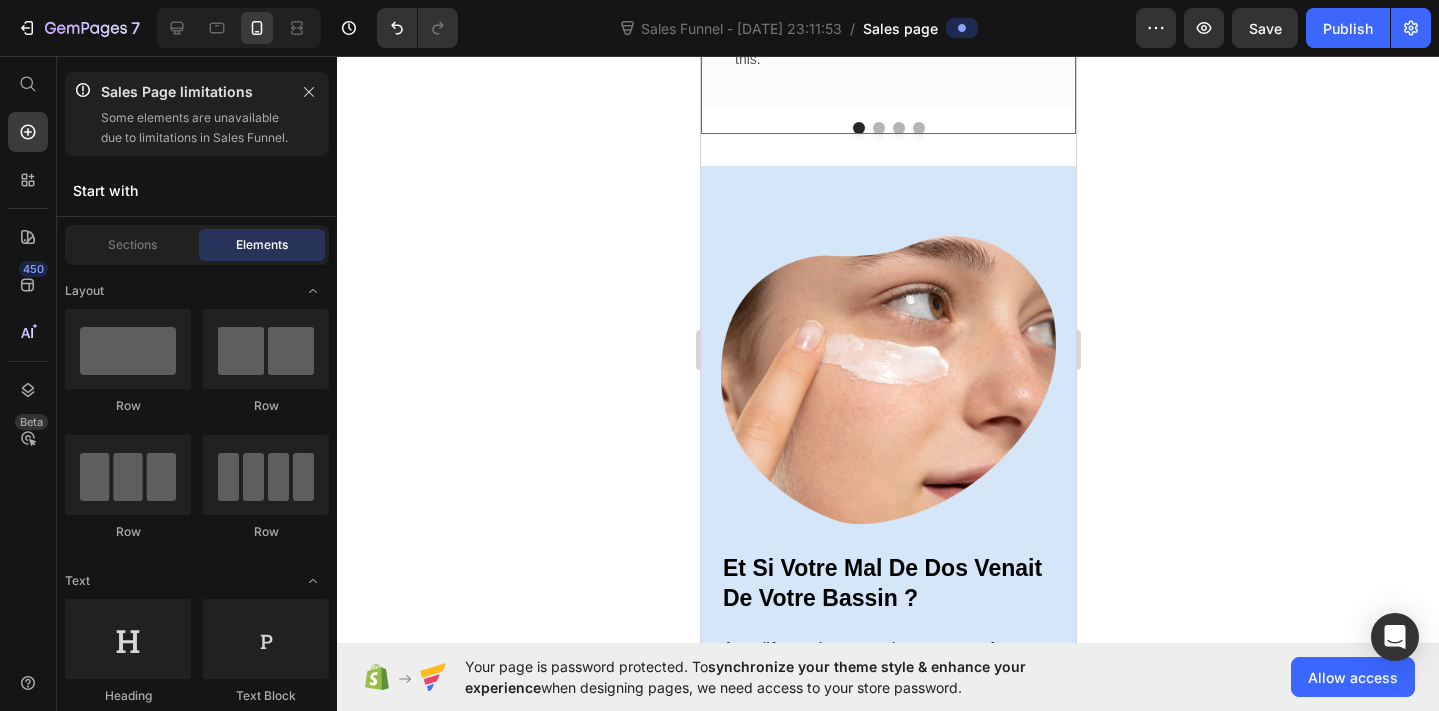 click at bounding box center [878, 128] 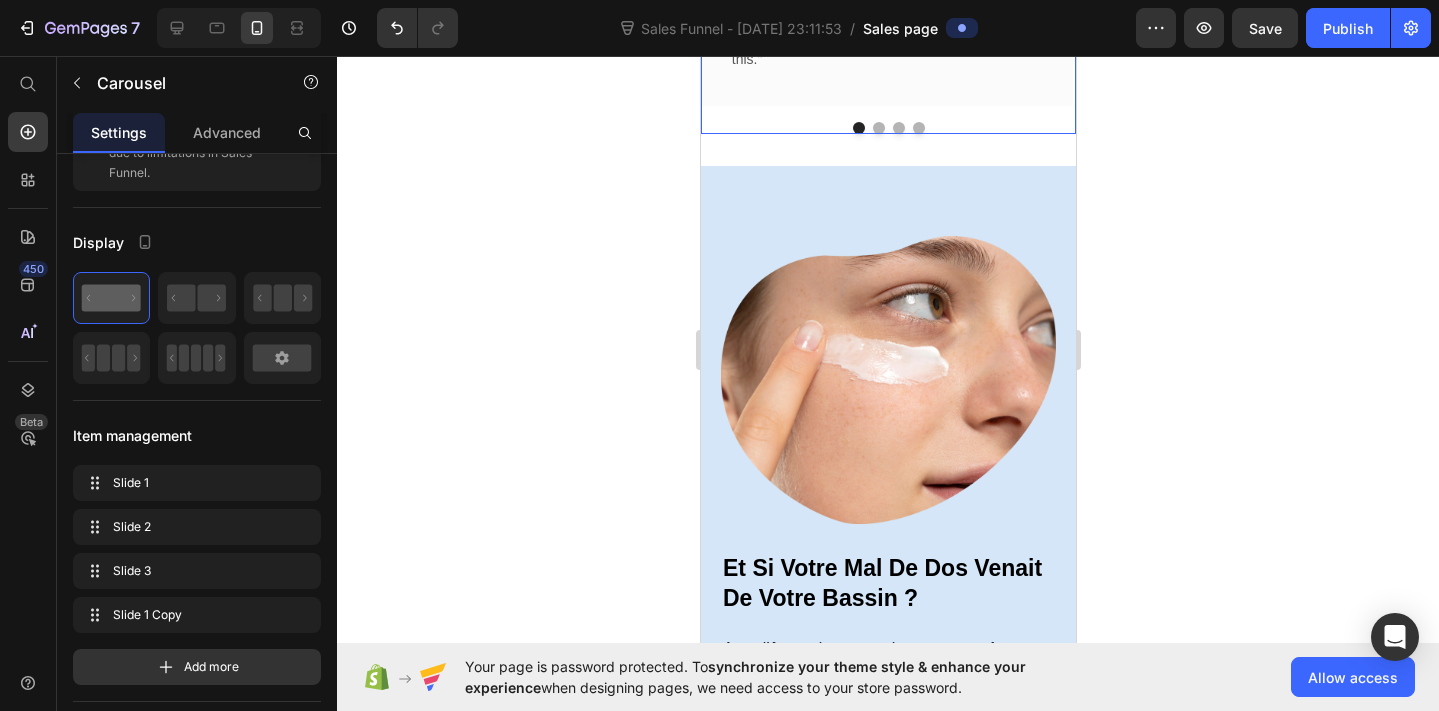 scroll, scrollTop: 0, scrollLeft: 0, axis: both 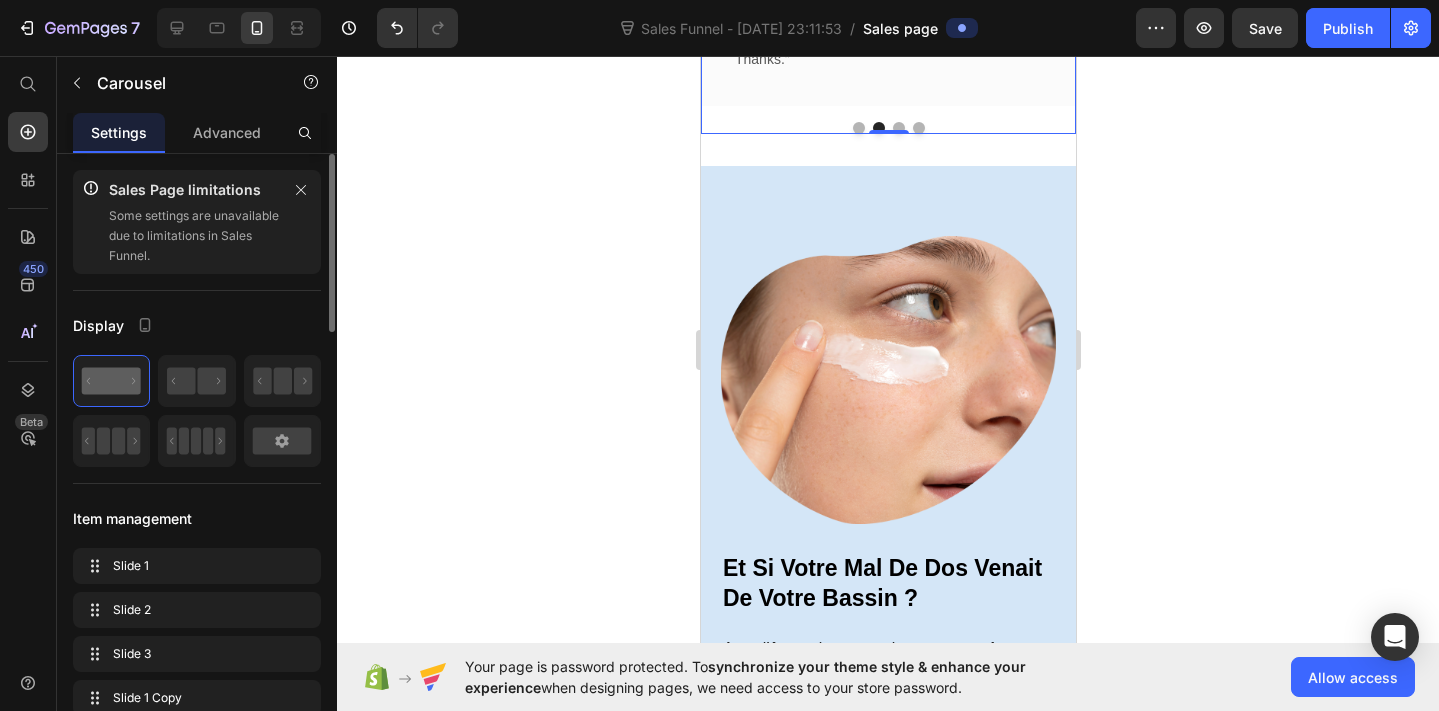 click at bounding box center (898, 128) 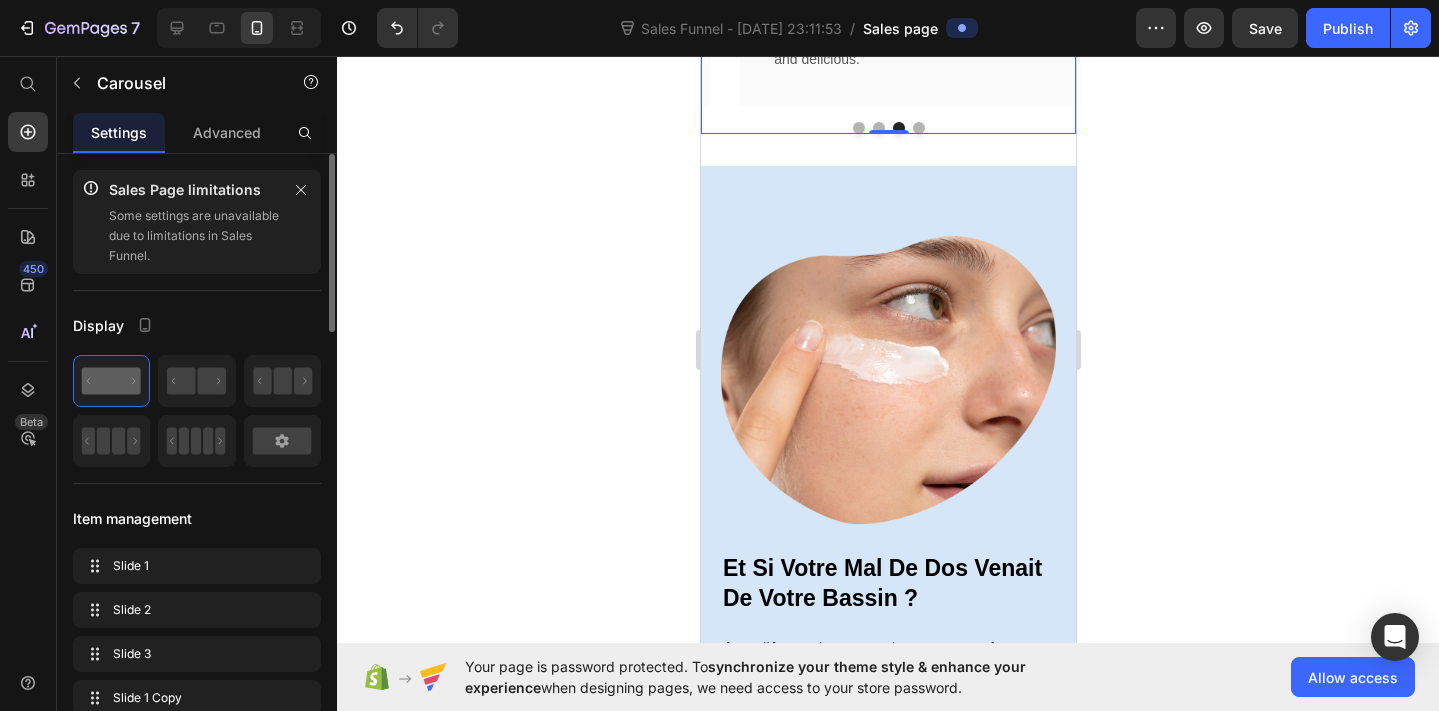 click at bounding box center (918, 128) 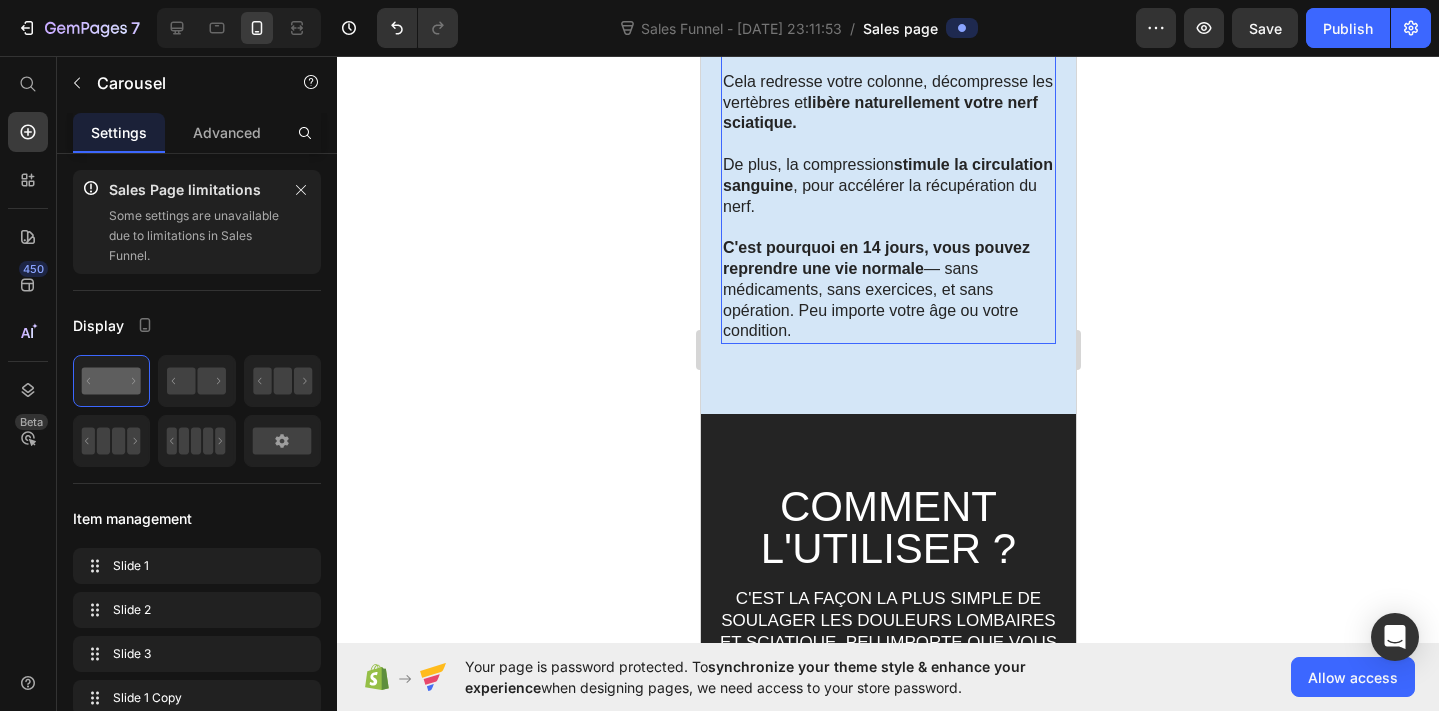 scroll, scrollTop: 3226, scrollLeft: 0, axis: vertical 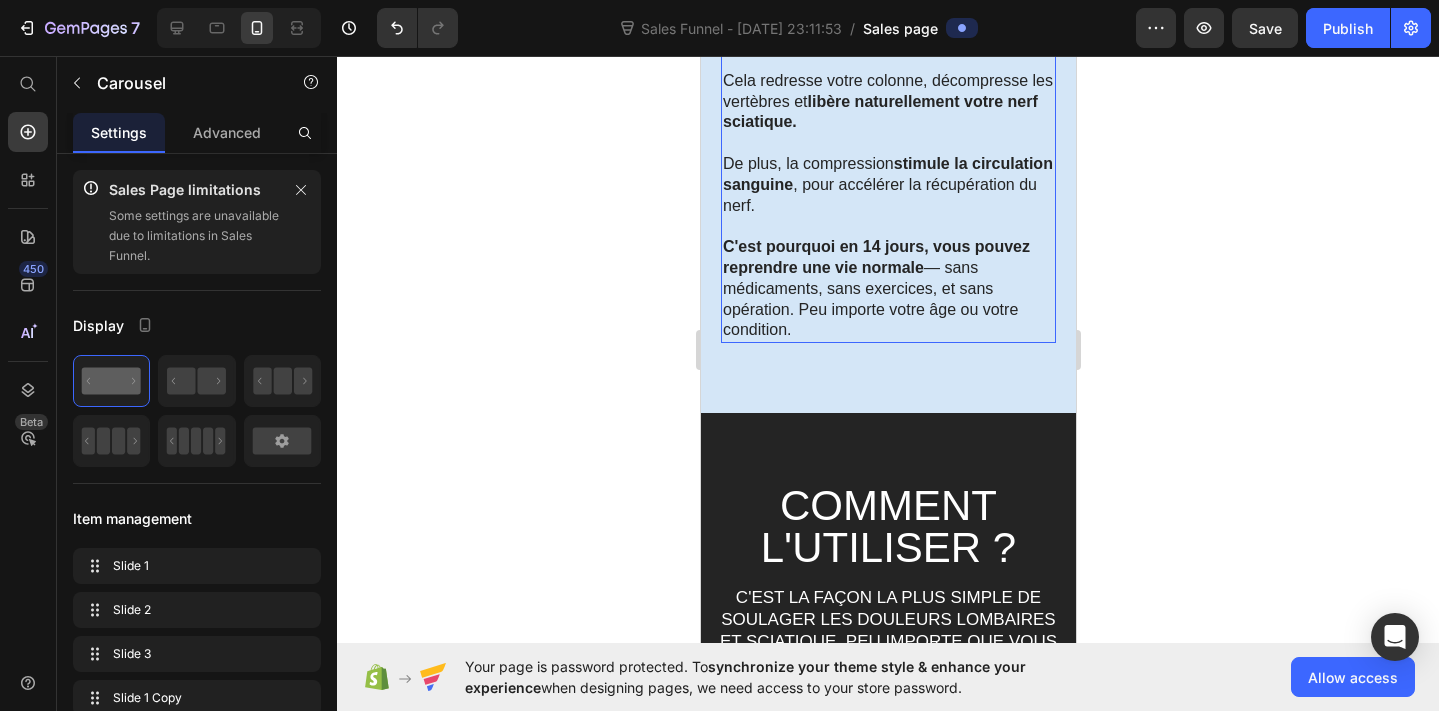 click on "libère naturellement votre nerf sciatique." at bounding box center (879, 112) 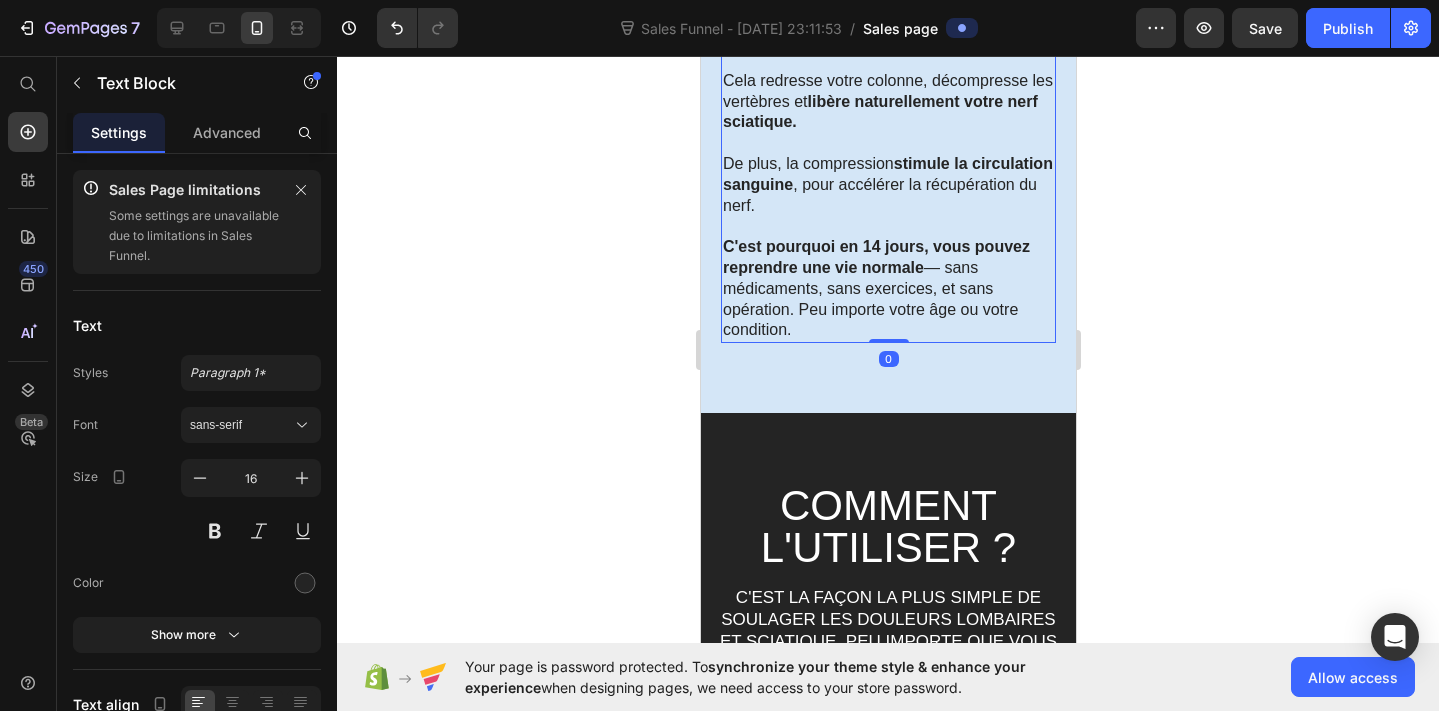 click on "libère naturellement votre nerf sciatique." at bounding box center [879, 112] 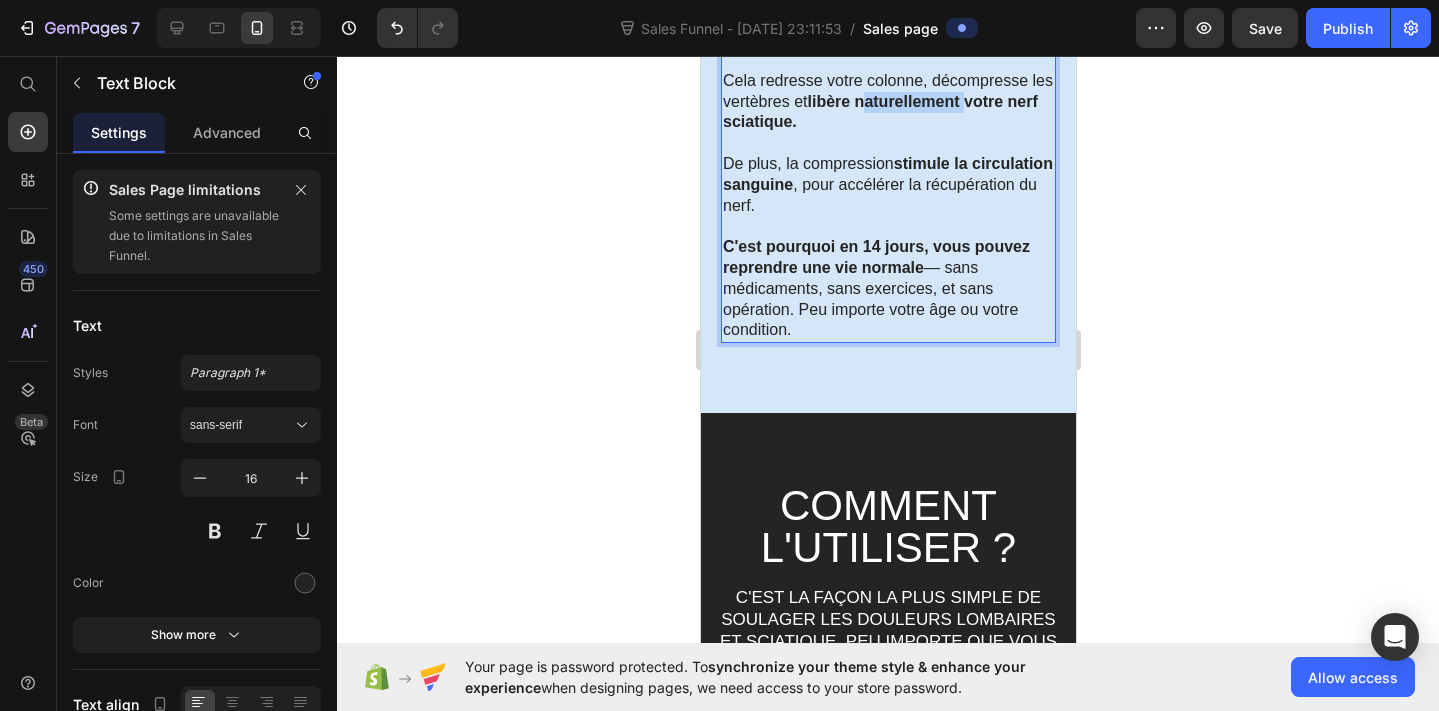 click on "libère naturellement votre nerf sciatique." at bounding box center [879, 112] 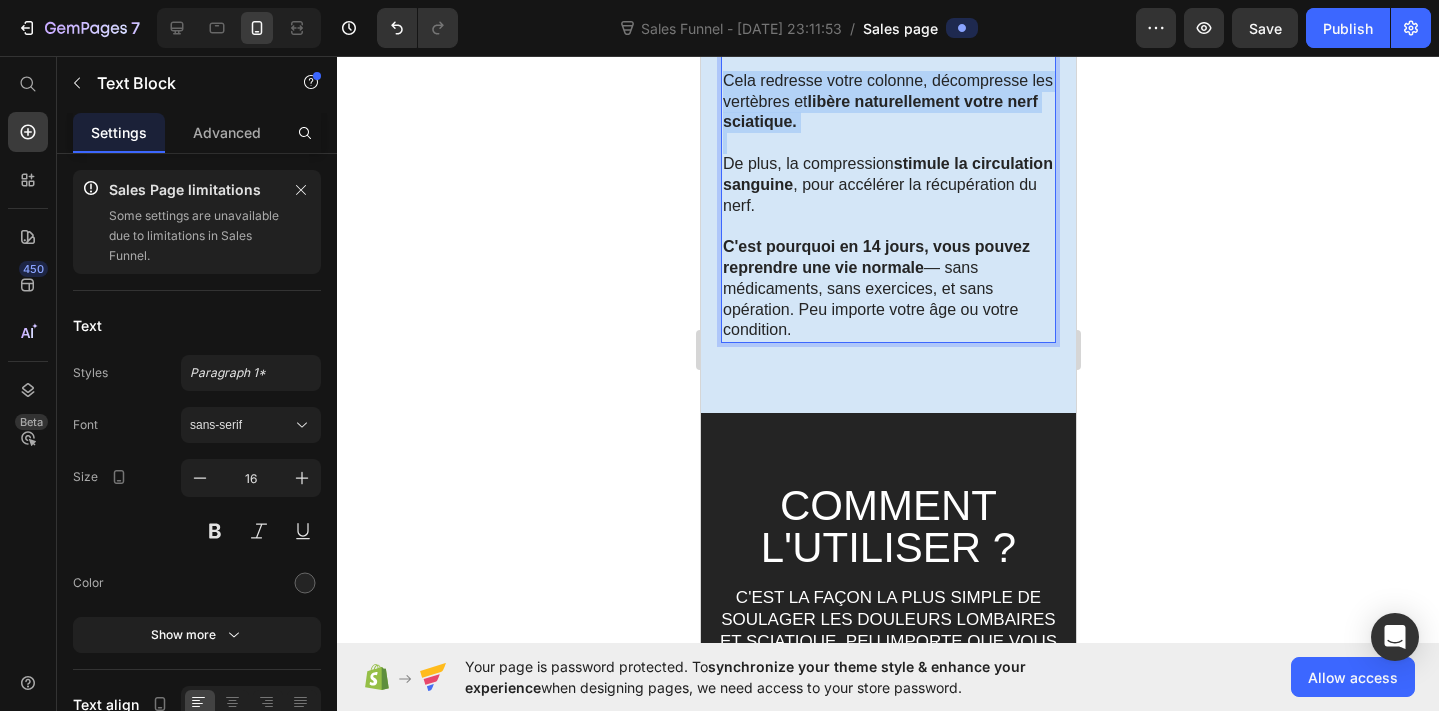 click on "libère naturellement votre nerf sciatique." at bounding box center (879, 112) 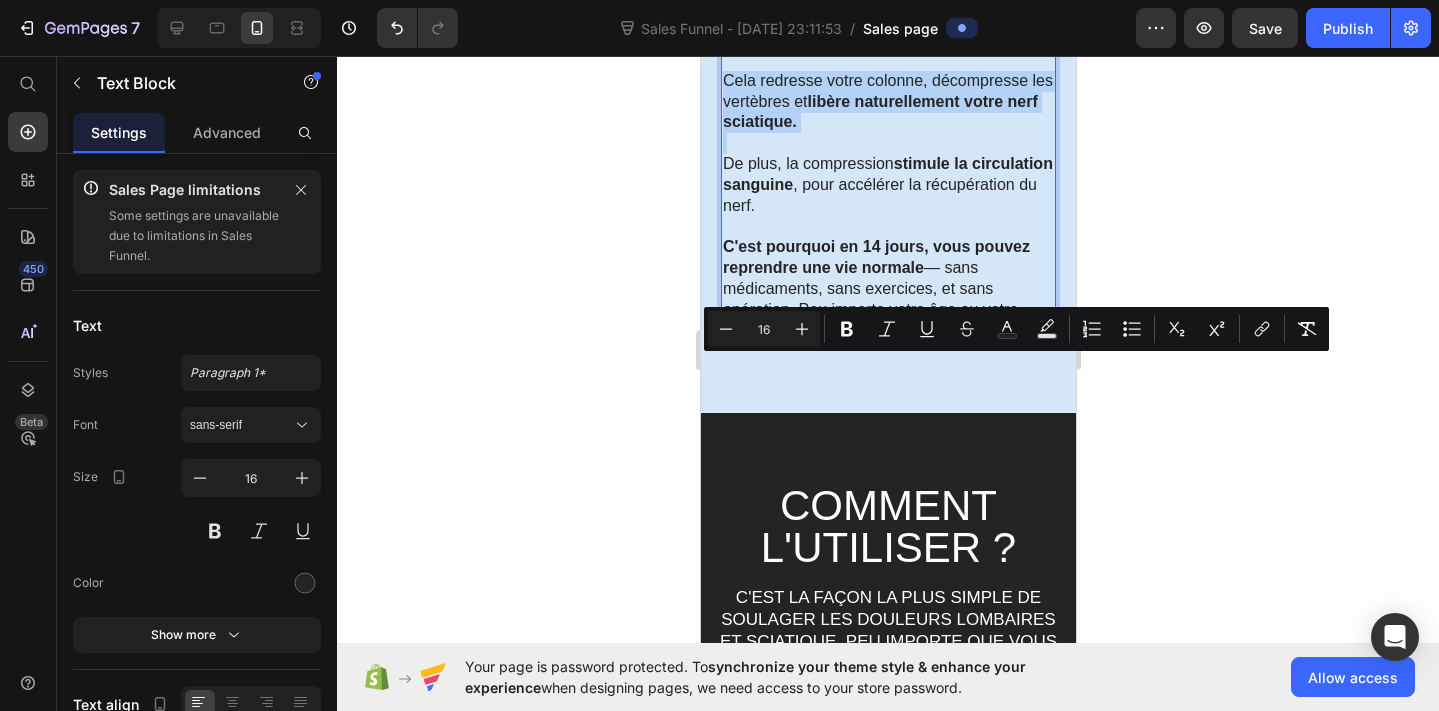 click on "Cela redresse votre colonne, décompresse les vertèbres et  libère naturellement votre nerf sciatique." at bounding box center [887, 102] 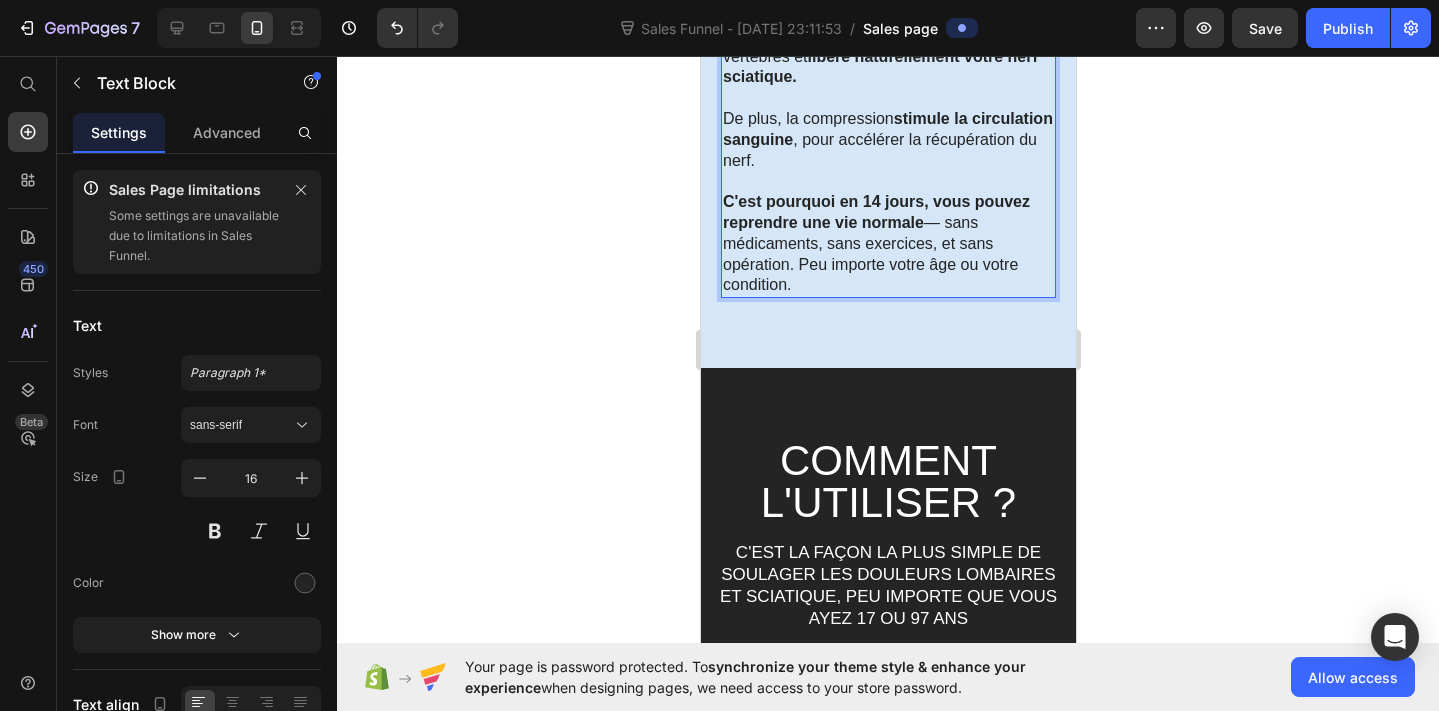 click on "De plus, la compression  stimule la circulation sanguine , pour accélérer la récupération du nerf." at bounding box center (887, 140) 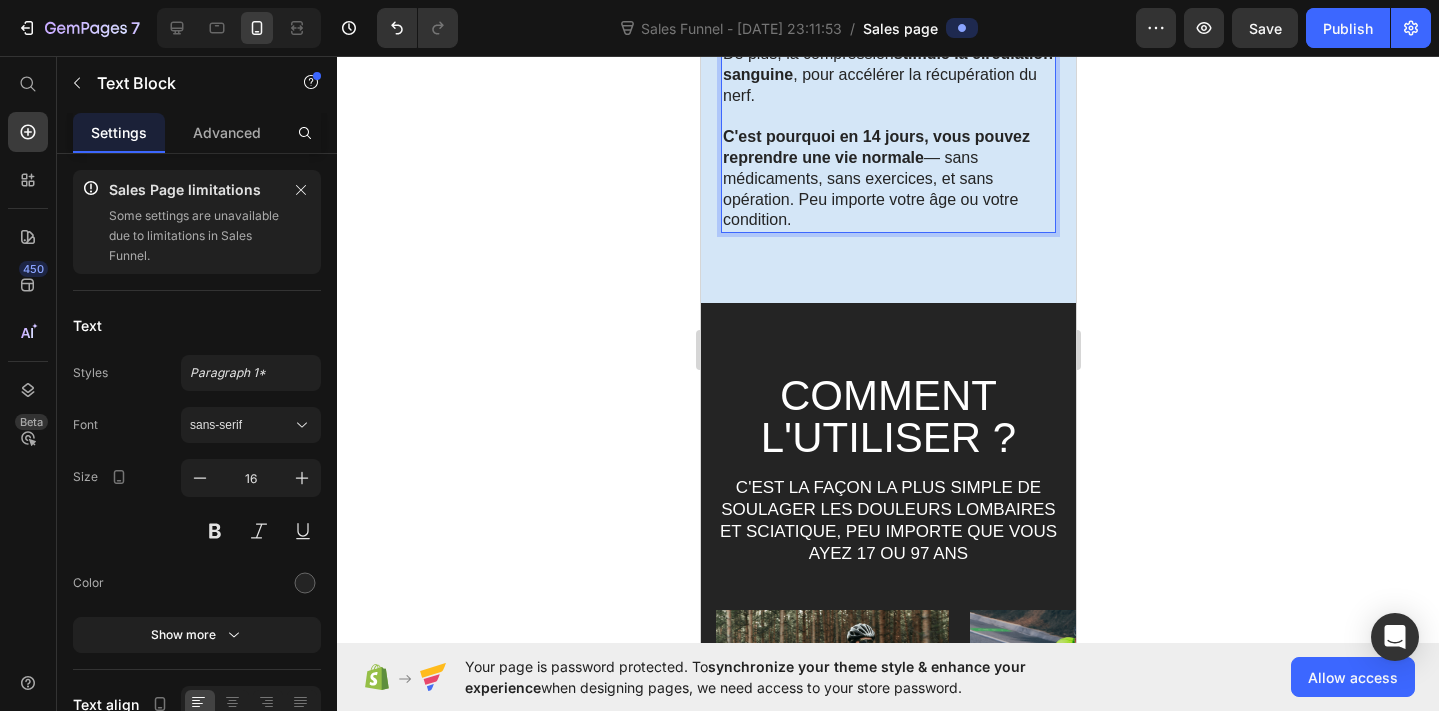 click at bounding box center [887, 116] 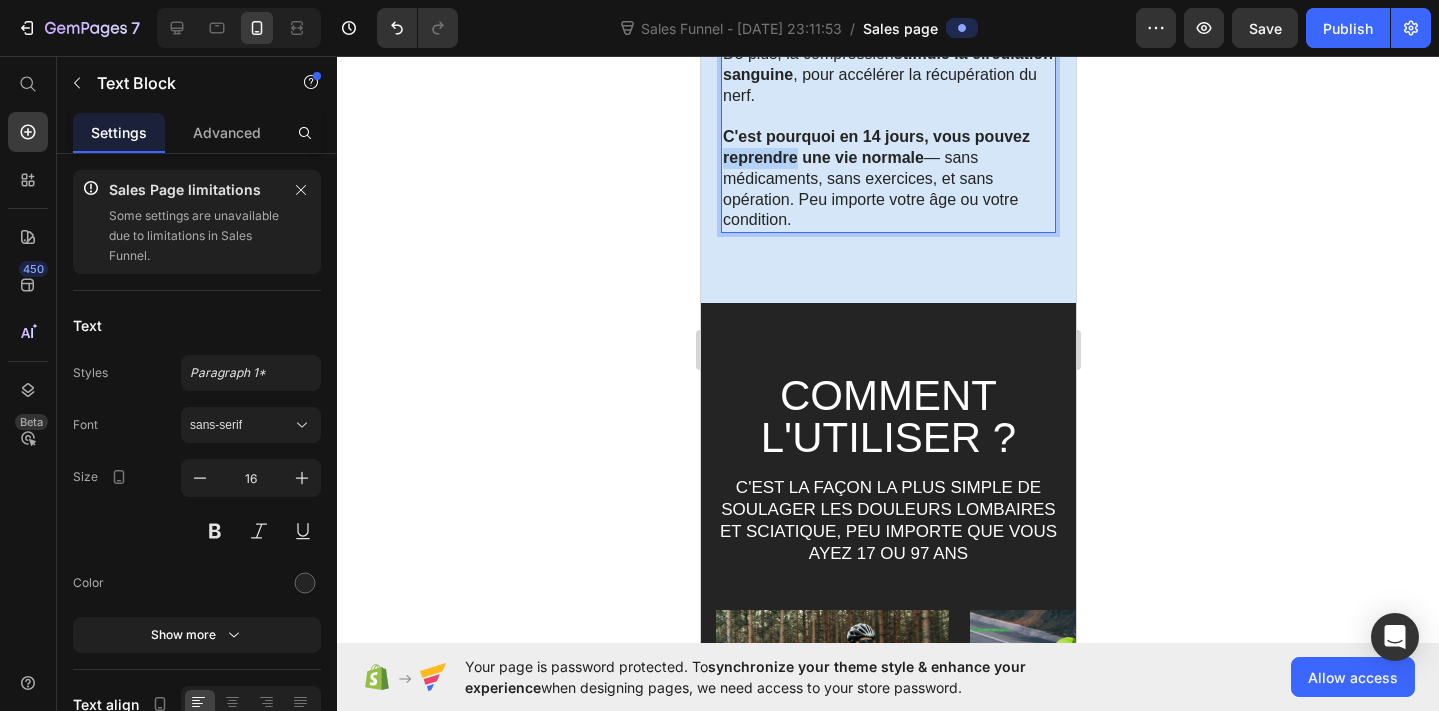 click on "C'est pourquoi en 14 jours, vous pouvez reprendre une vie normale" at bounding box center [875, 147] 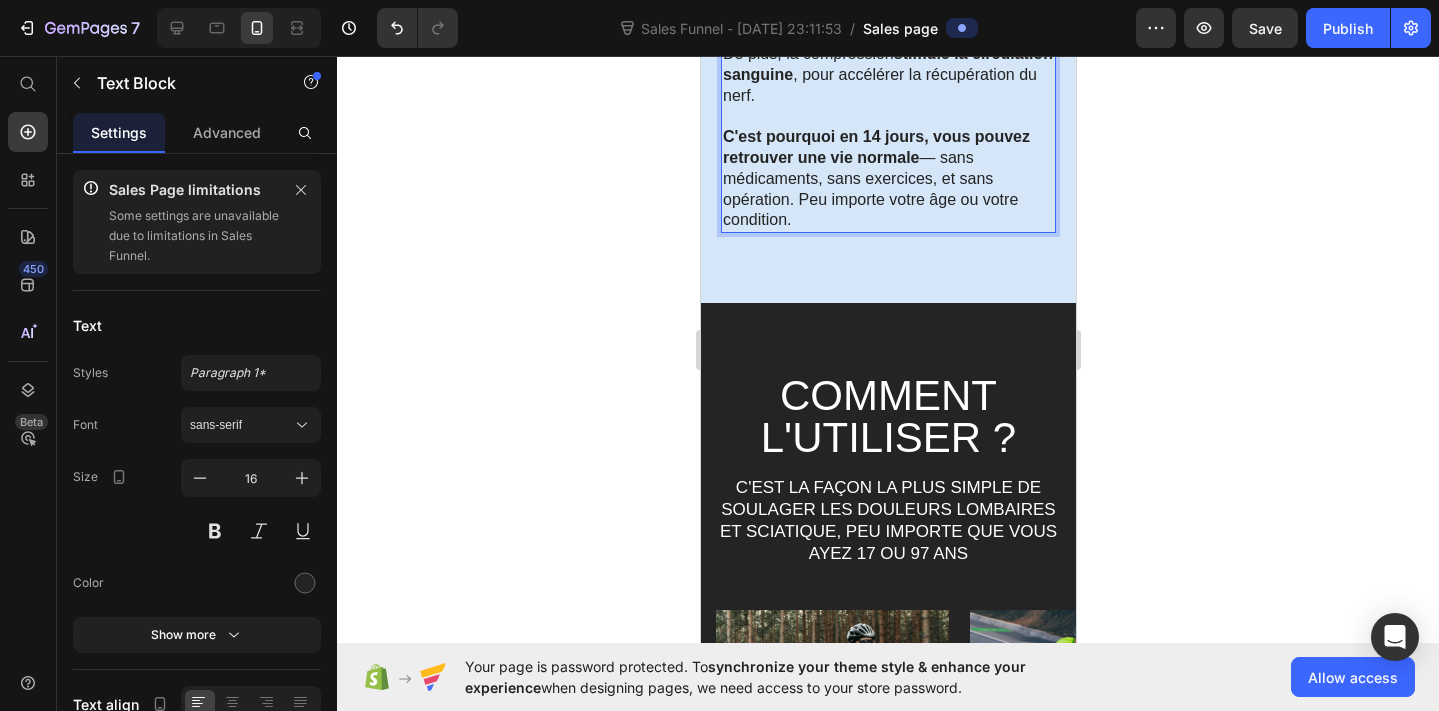 click 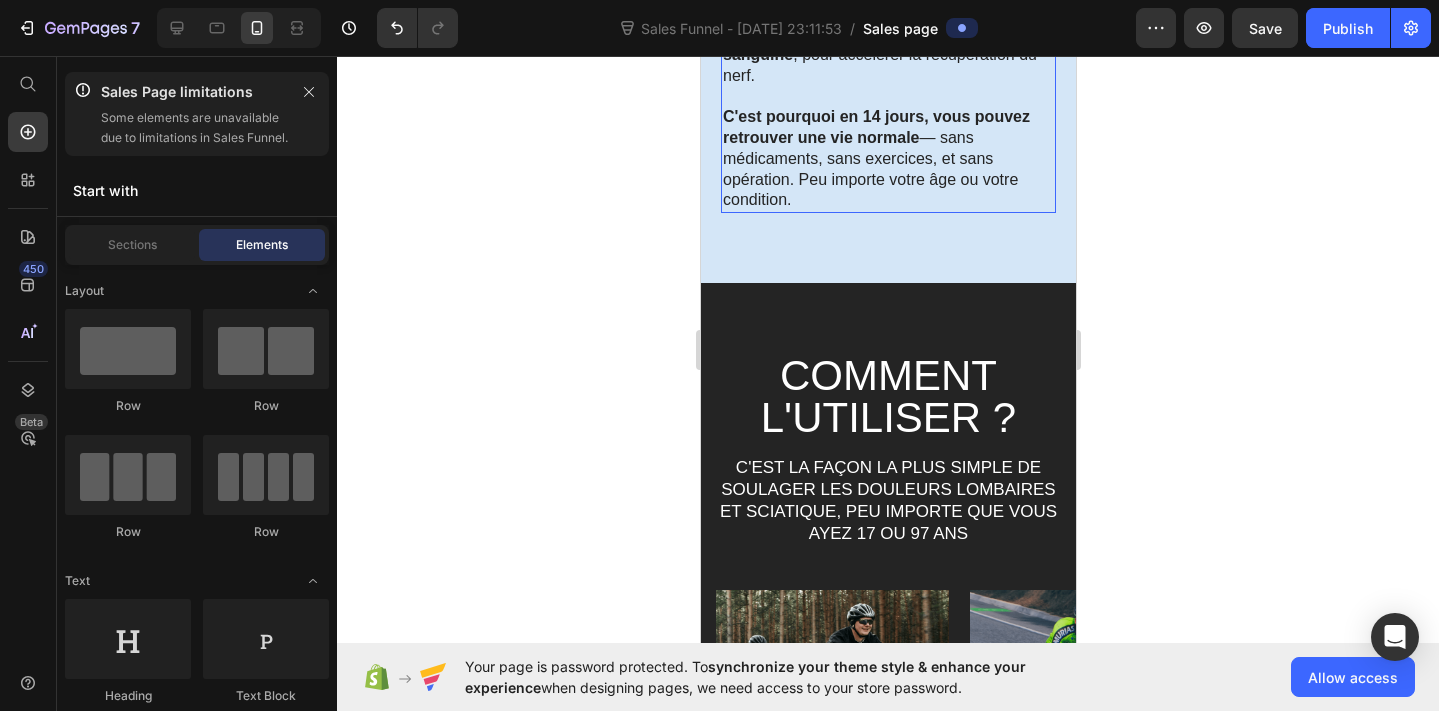 scroll, scrollTop: 3359, scrollLeft: 0, axis: vertical 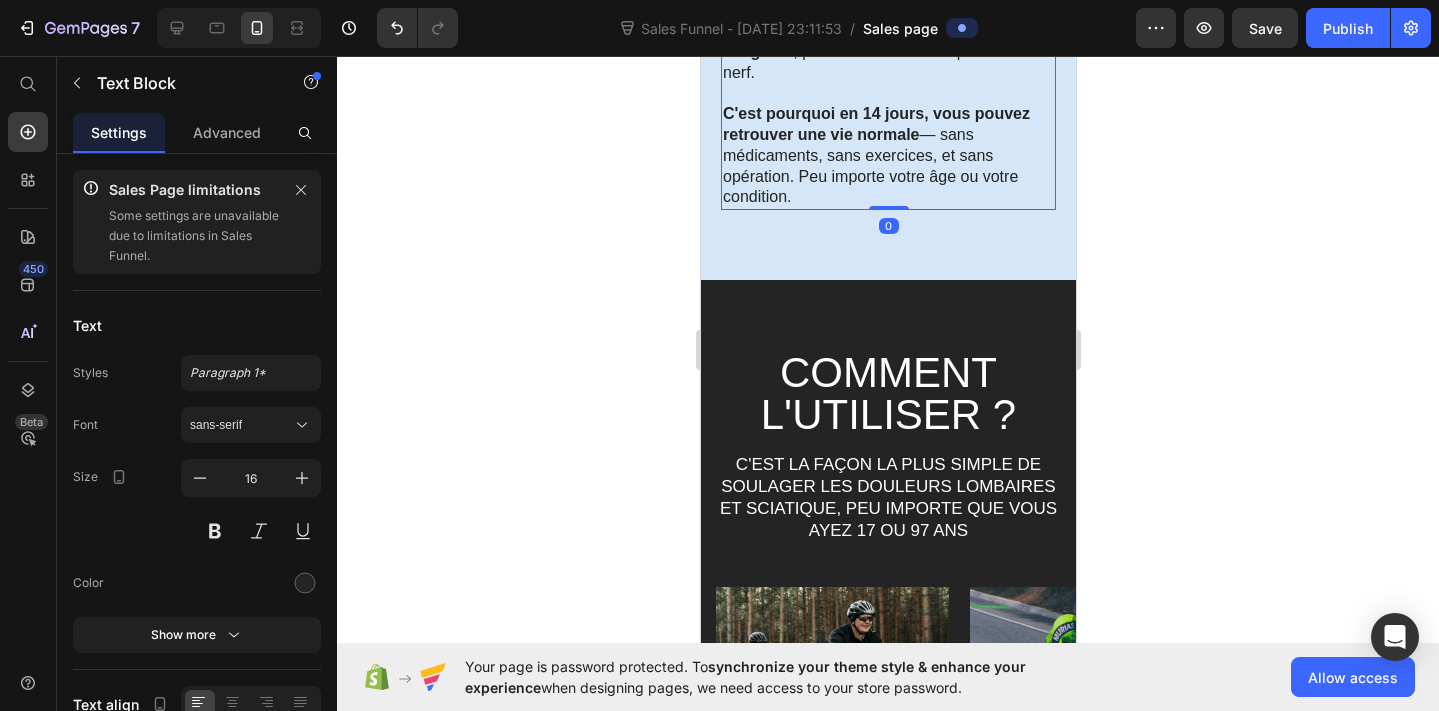 click on "C'est pourquoi en 14 jours, vous pouvez retrouver une vie normale  — sans médicaments, sans exercices, et sans opération. Peu importe votre âge ou votre condition." at bounding box center (887, 156) 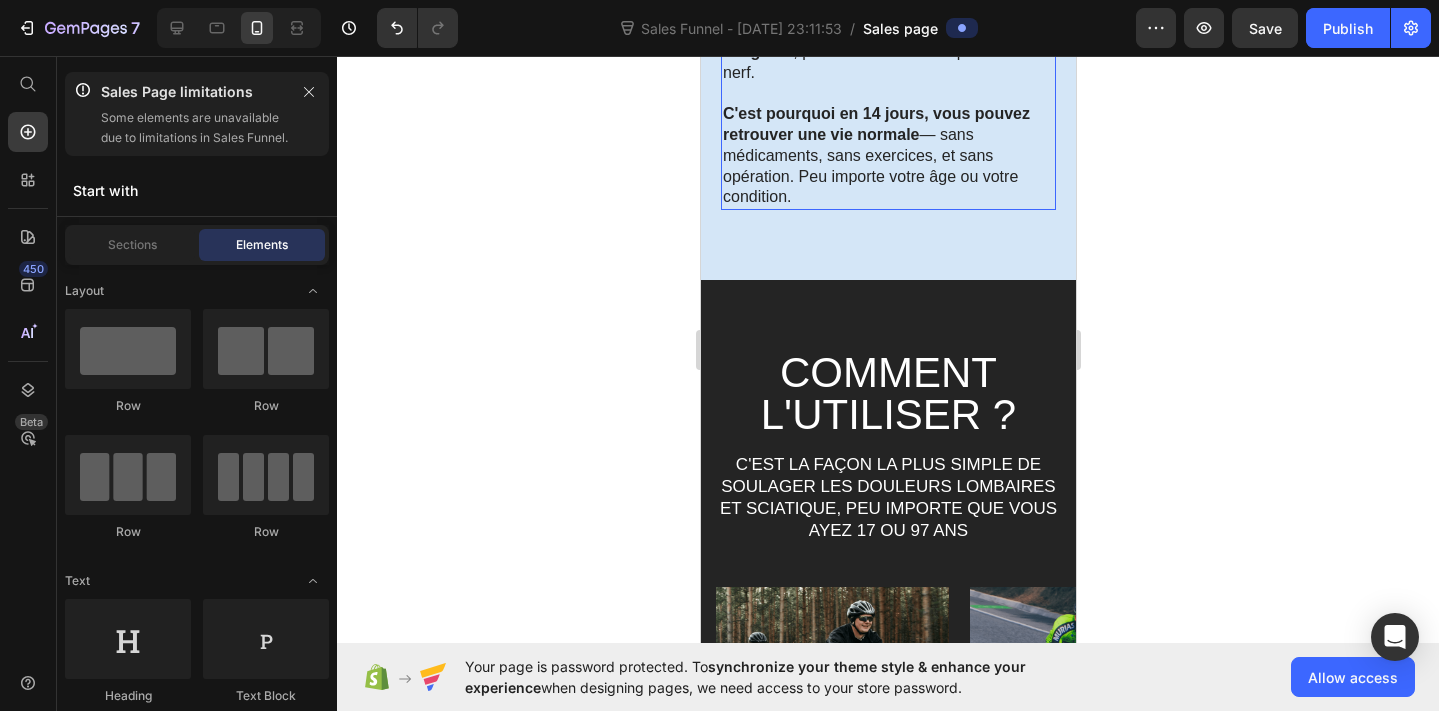 click on "C'est pourquoi en 14 jours, vous pouvez retrouver une vie normale" at bounding box center (875, 124) 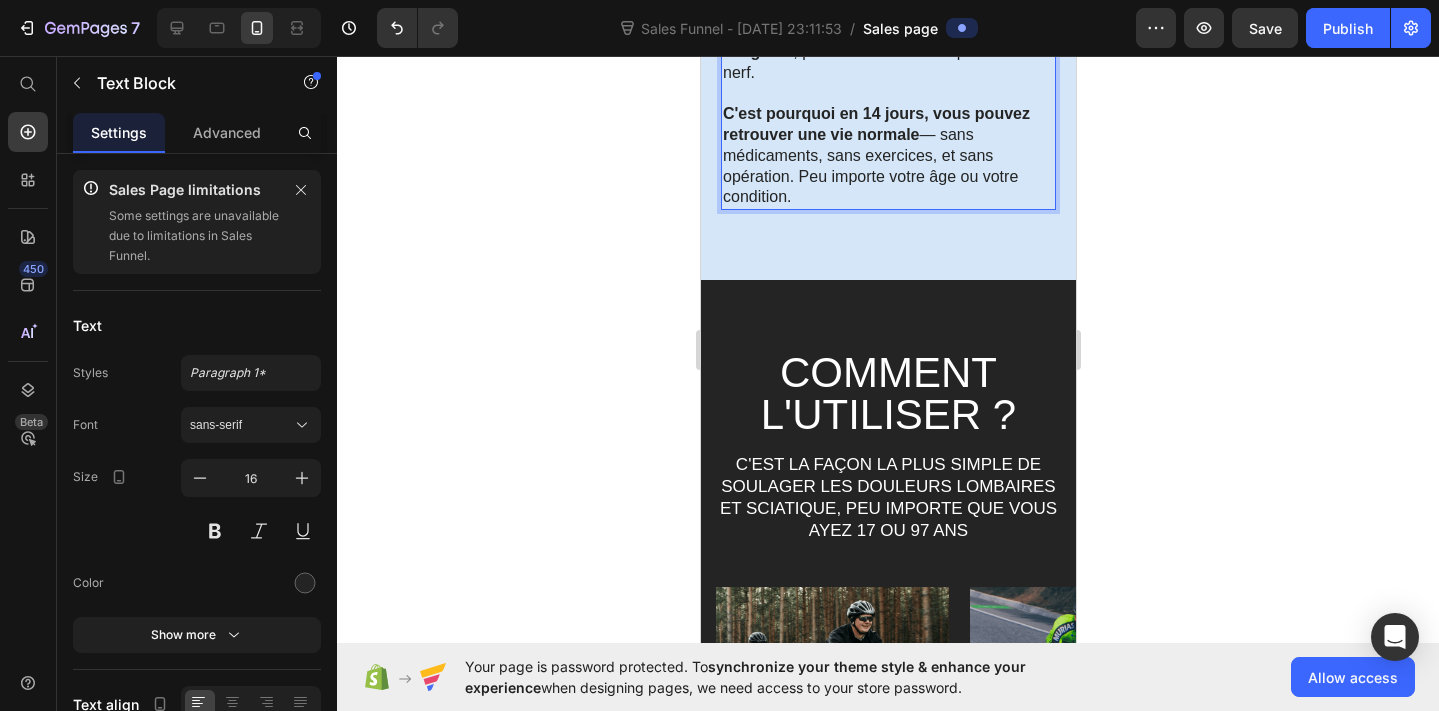 drag, startPoint x: 797, startPoint y: 461, endPoint x: 801, endPoint y: 479, distance: 18.439089 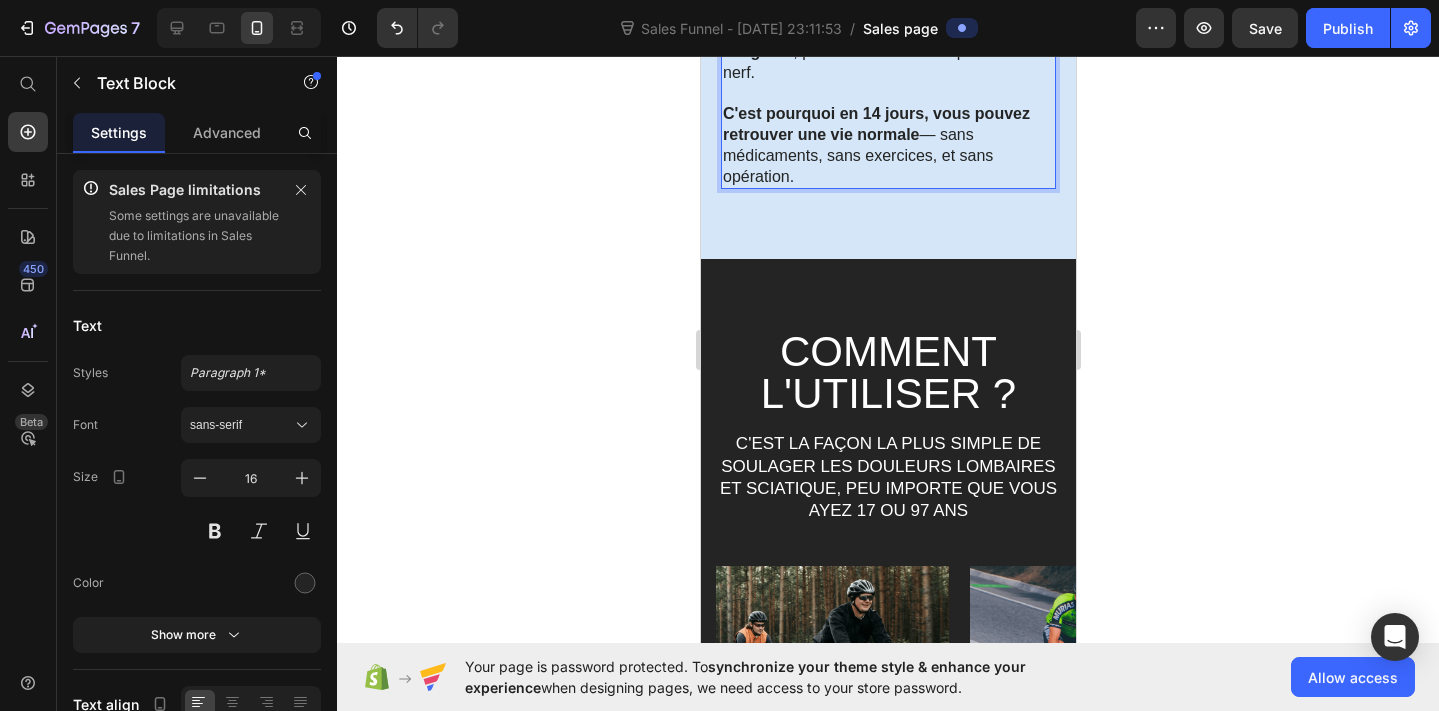 click 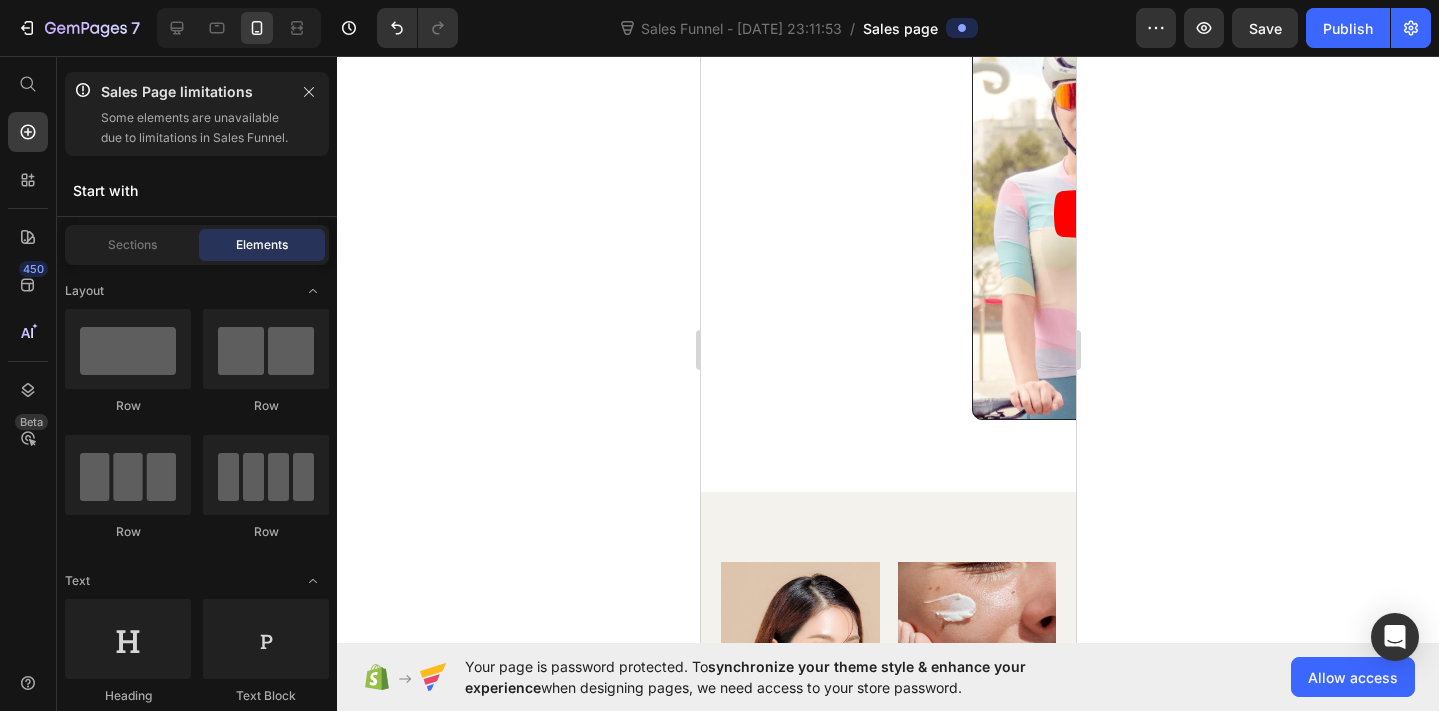 scroll, scrollTop: 4762, scrollLeft: 0, axis: vertical 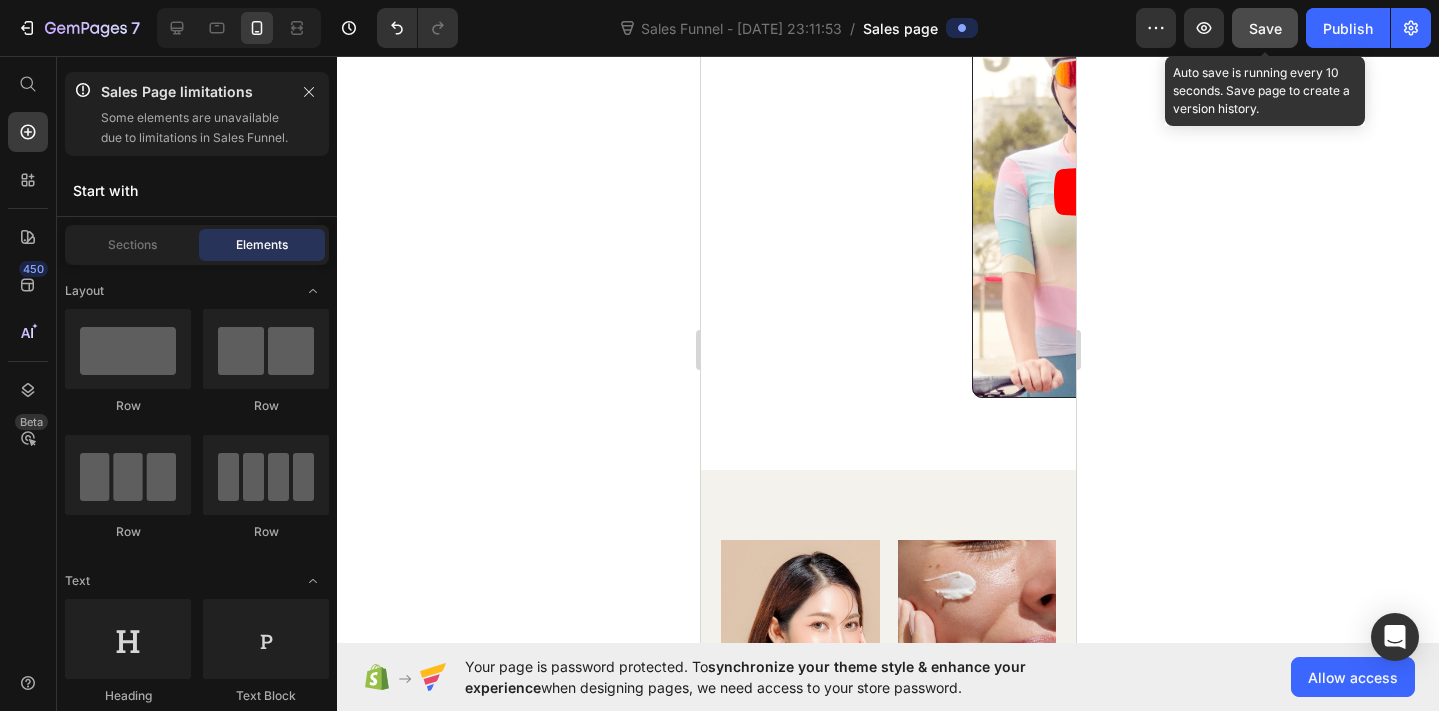 click on "Save" 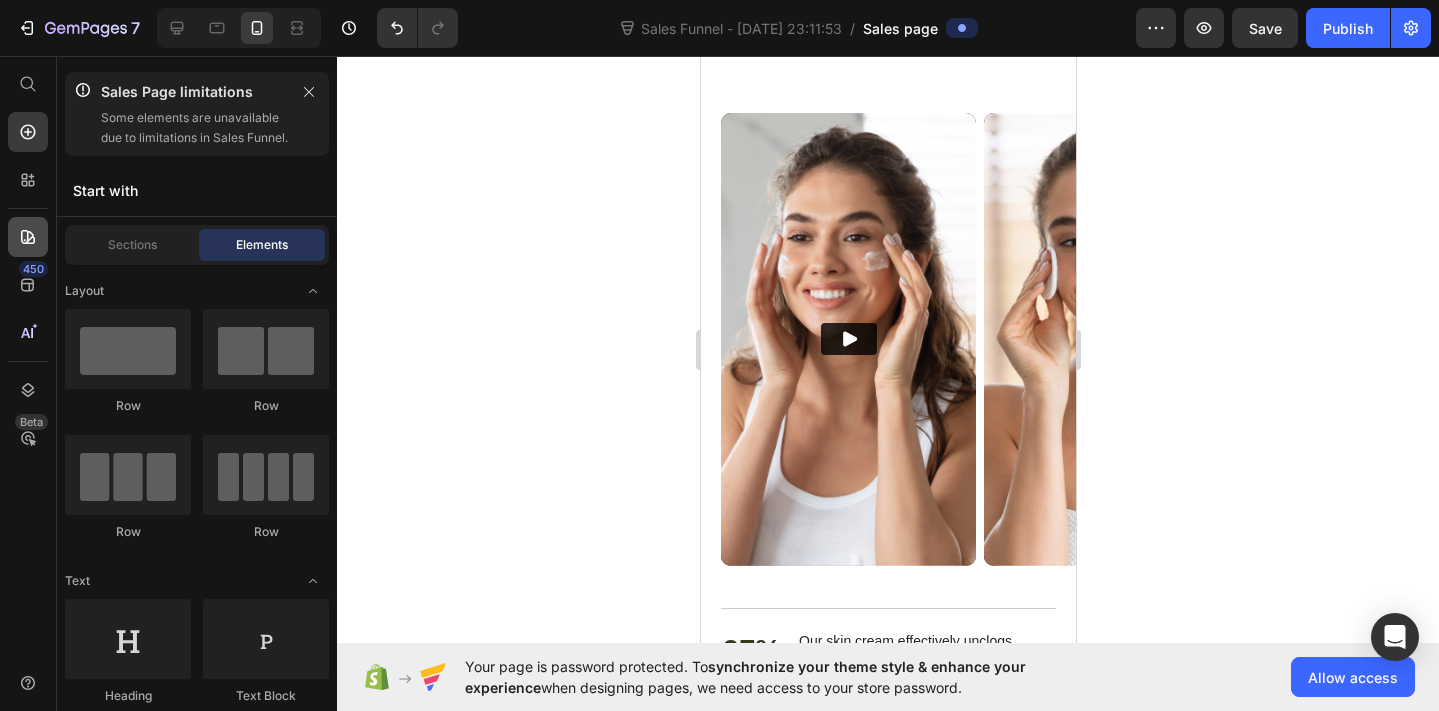 scroll, scrollTop: 7300, scrollLeft: 0, axis: vertical 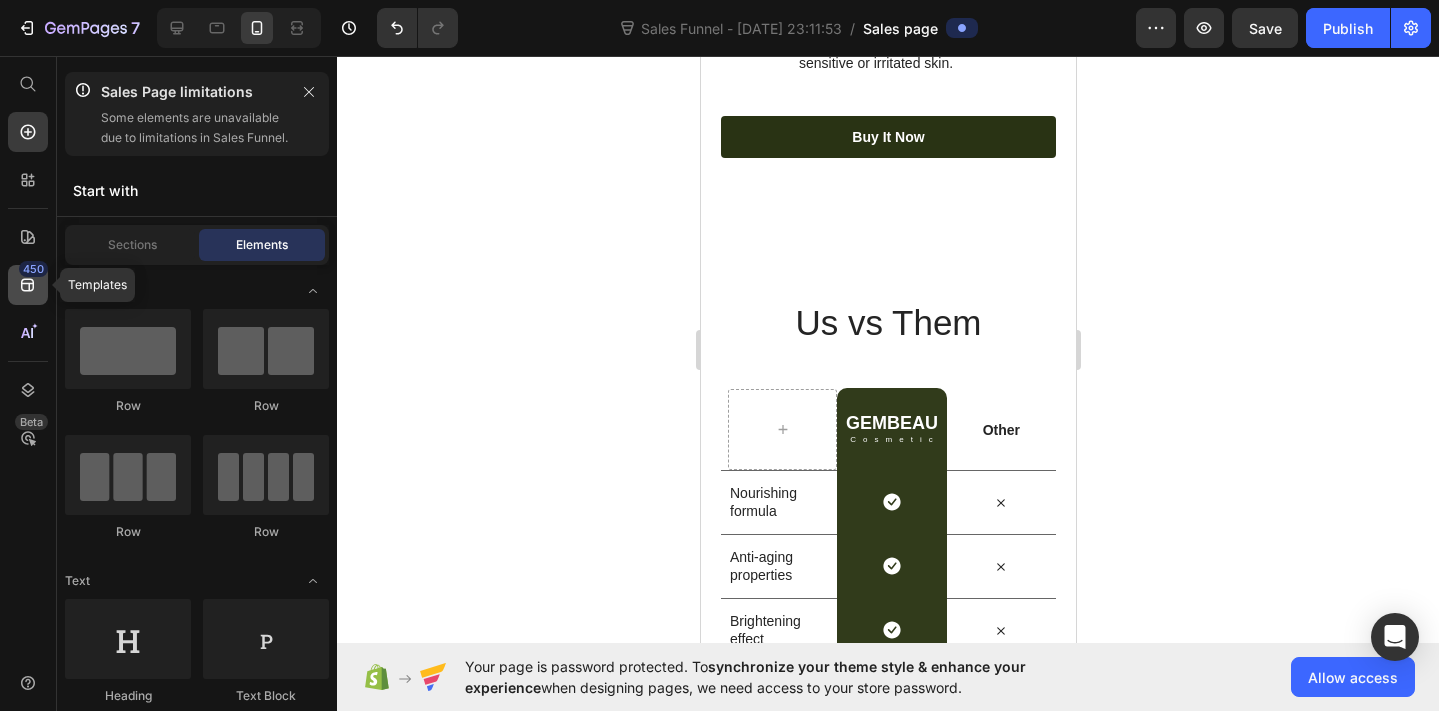 click 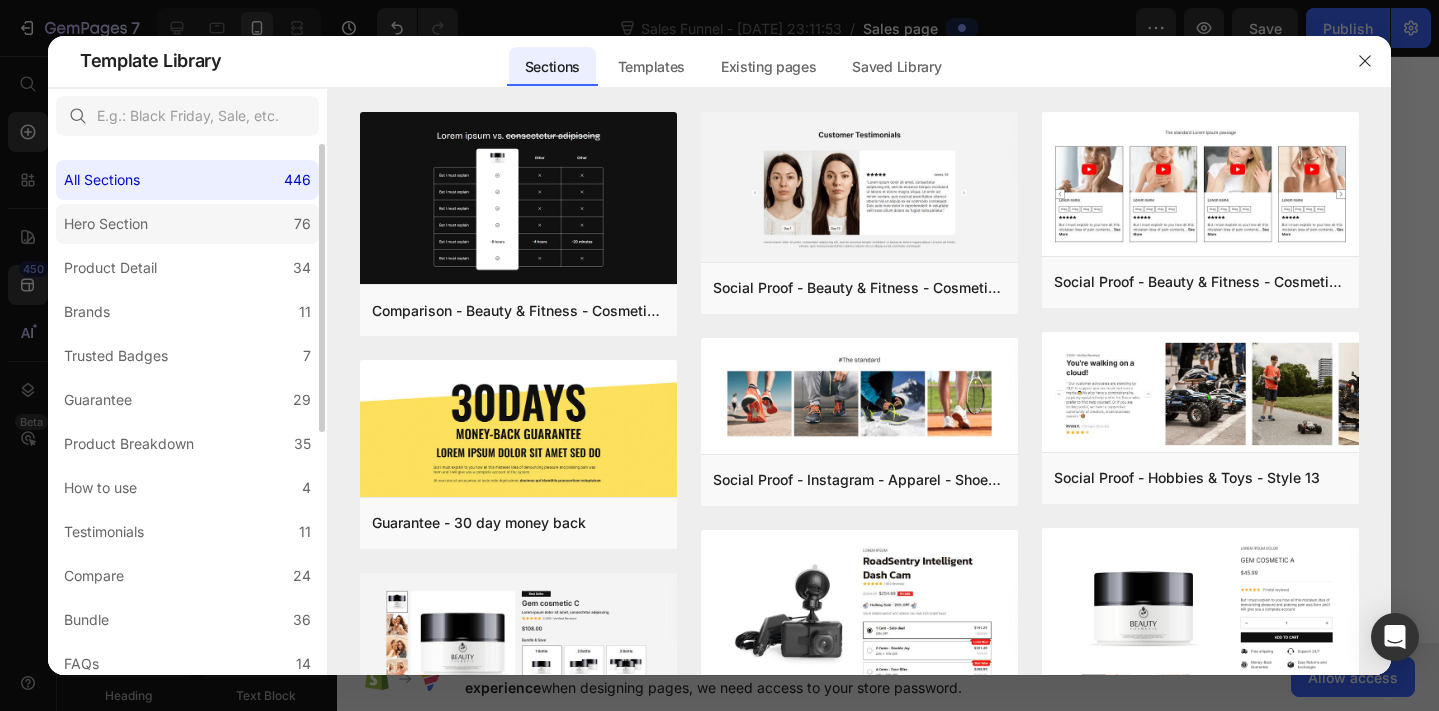 click on "Hero Section 76" 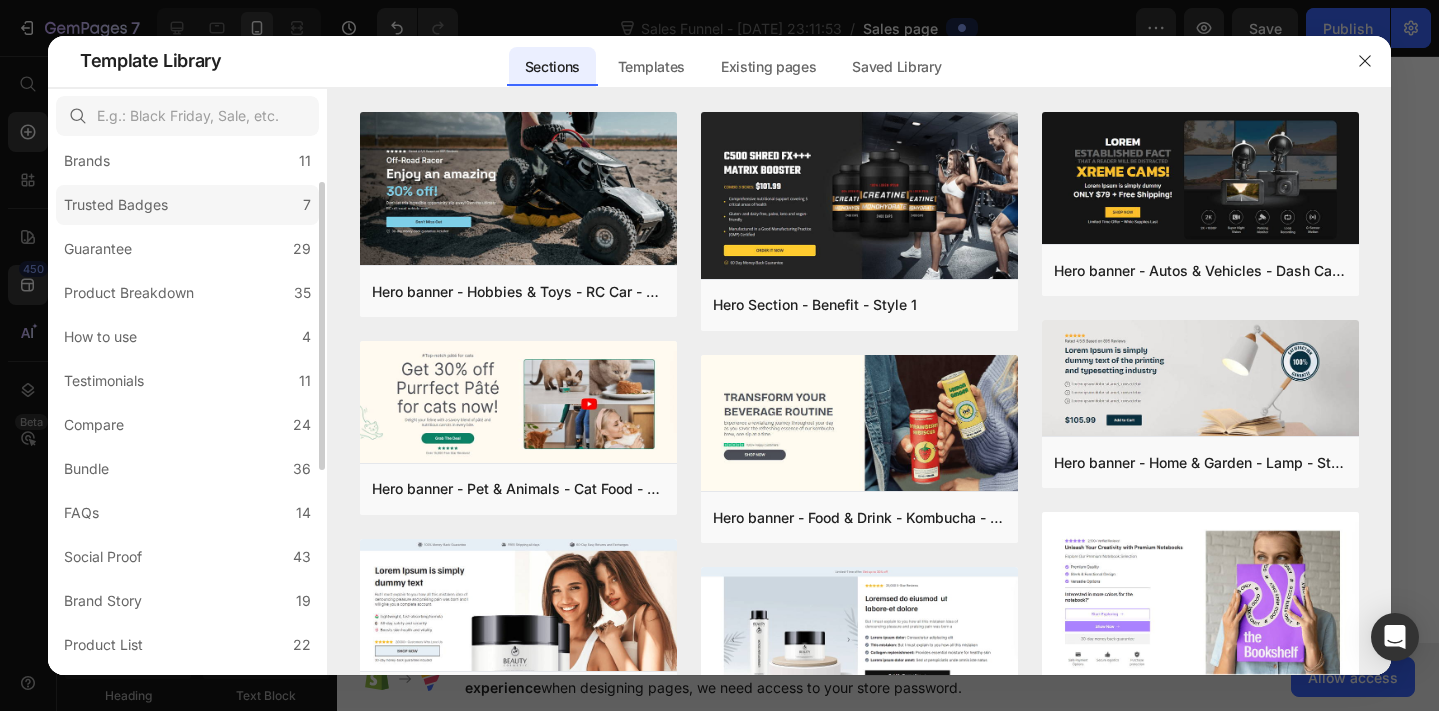 scroll, scrollTop: 178, scrollLeft: 0, axis: vertical 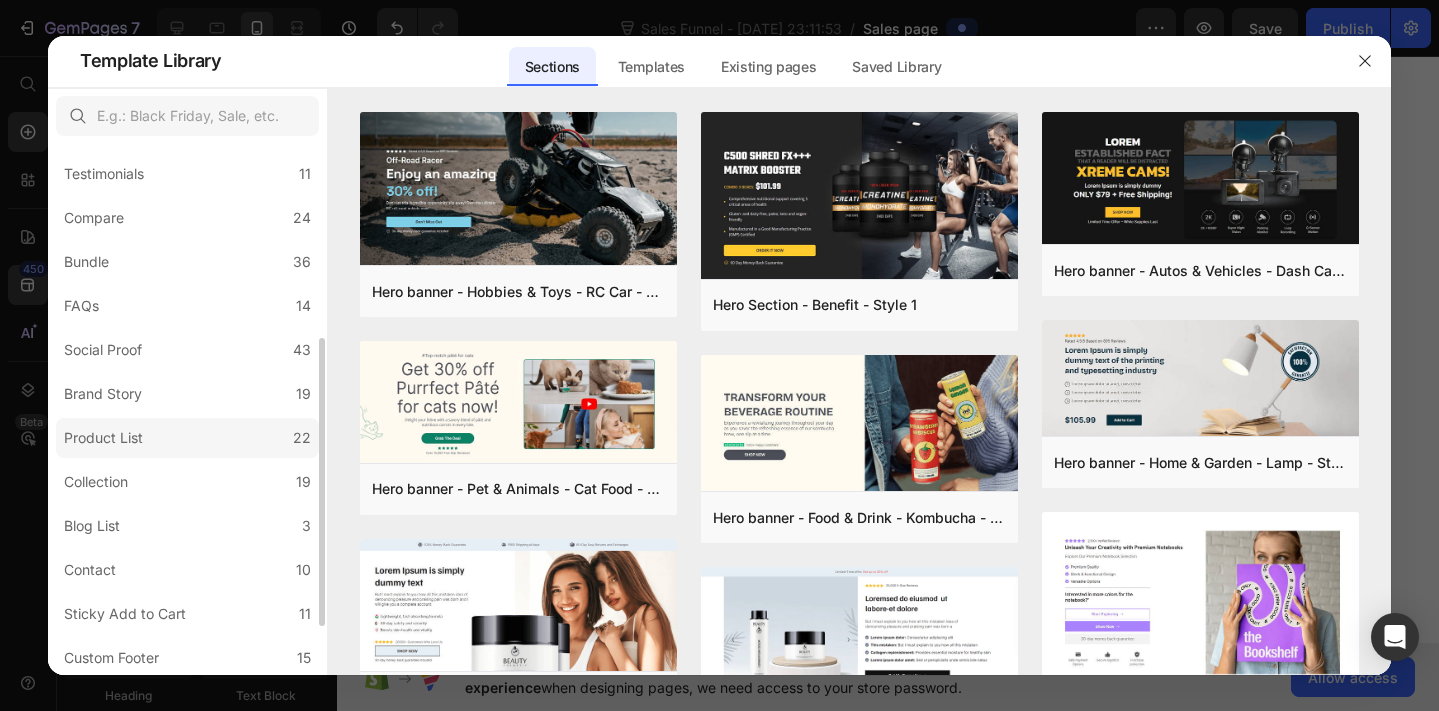 click on "Product List 22" 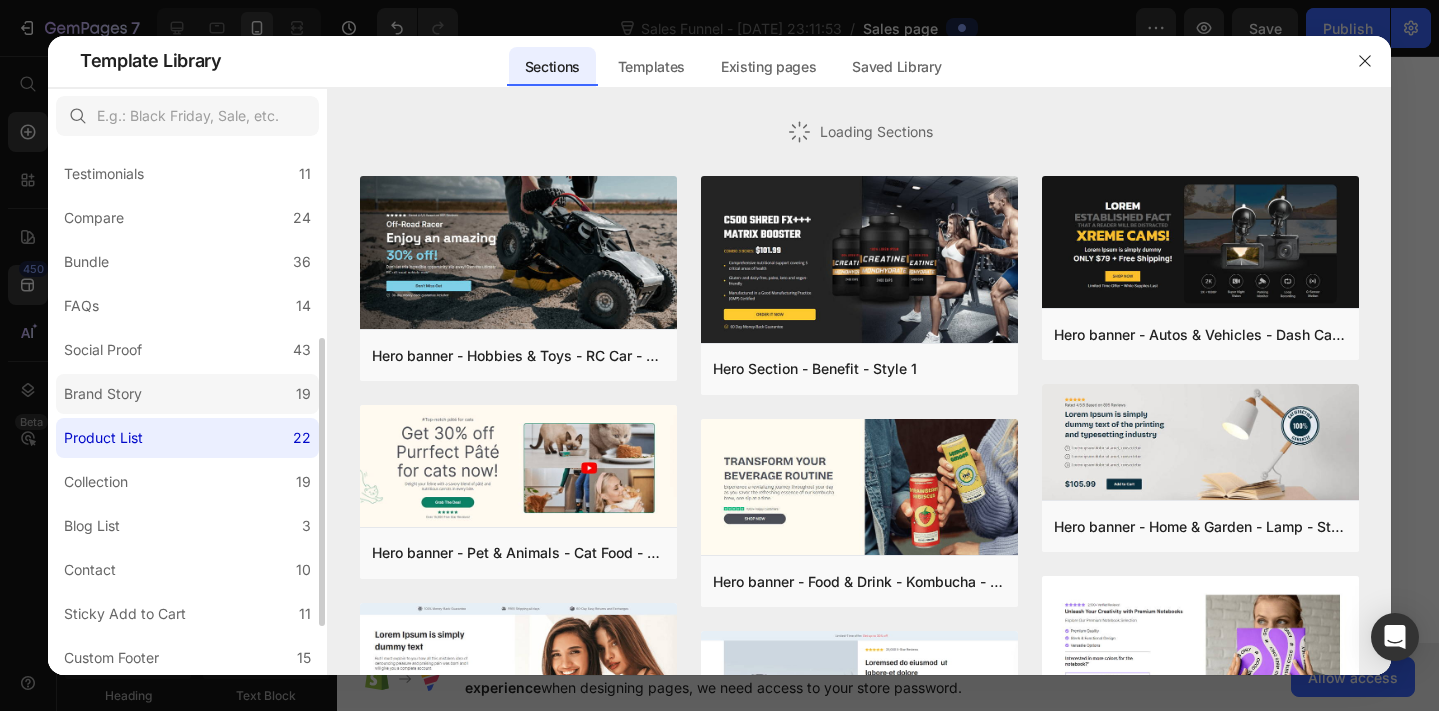 click on "Brand Story 19" 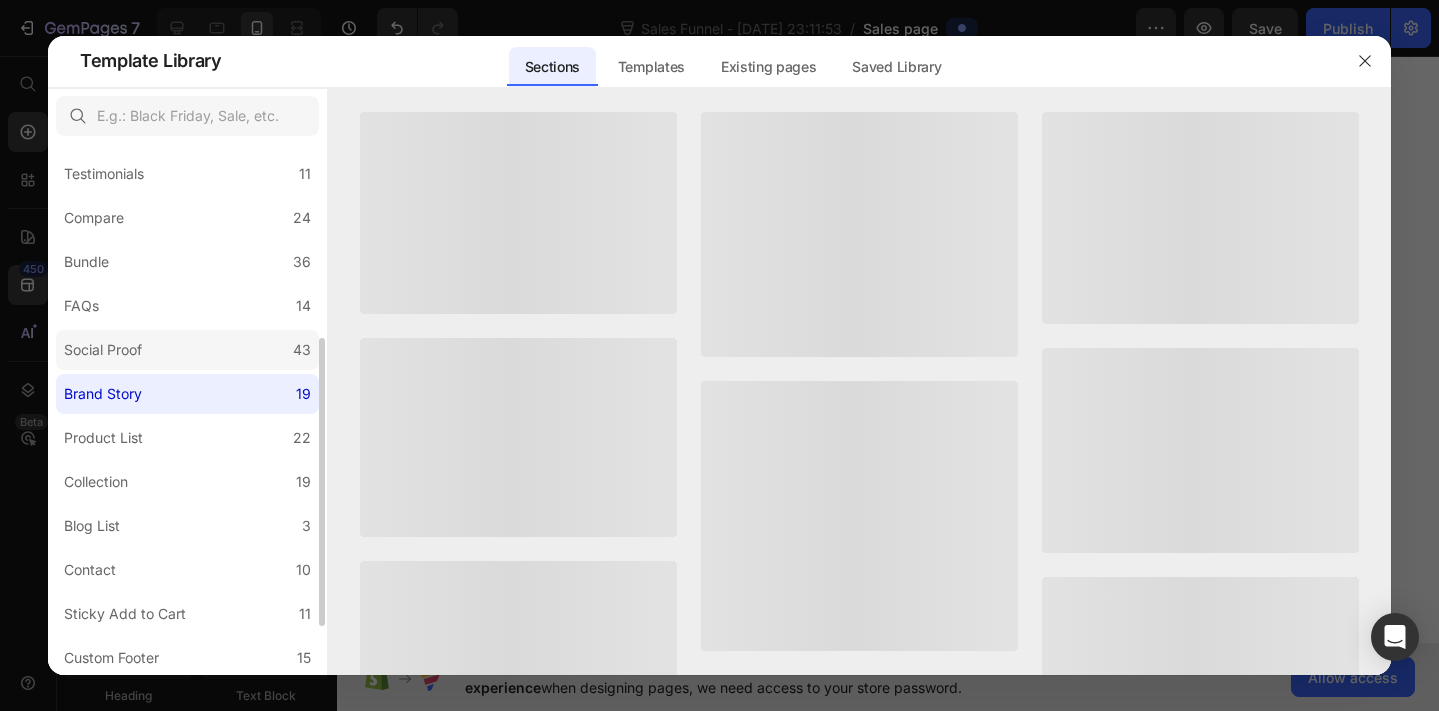 click on "Social Proof 43" 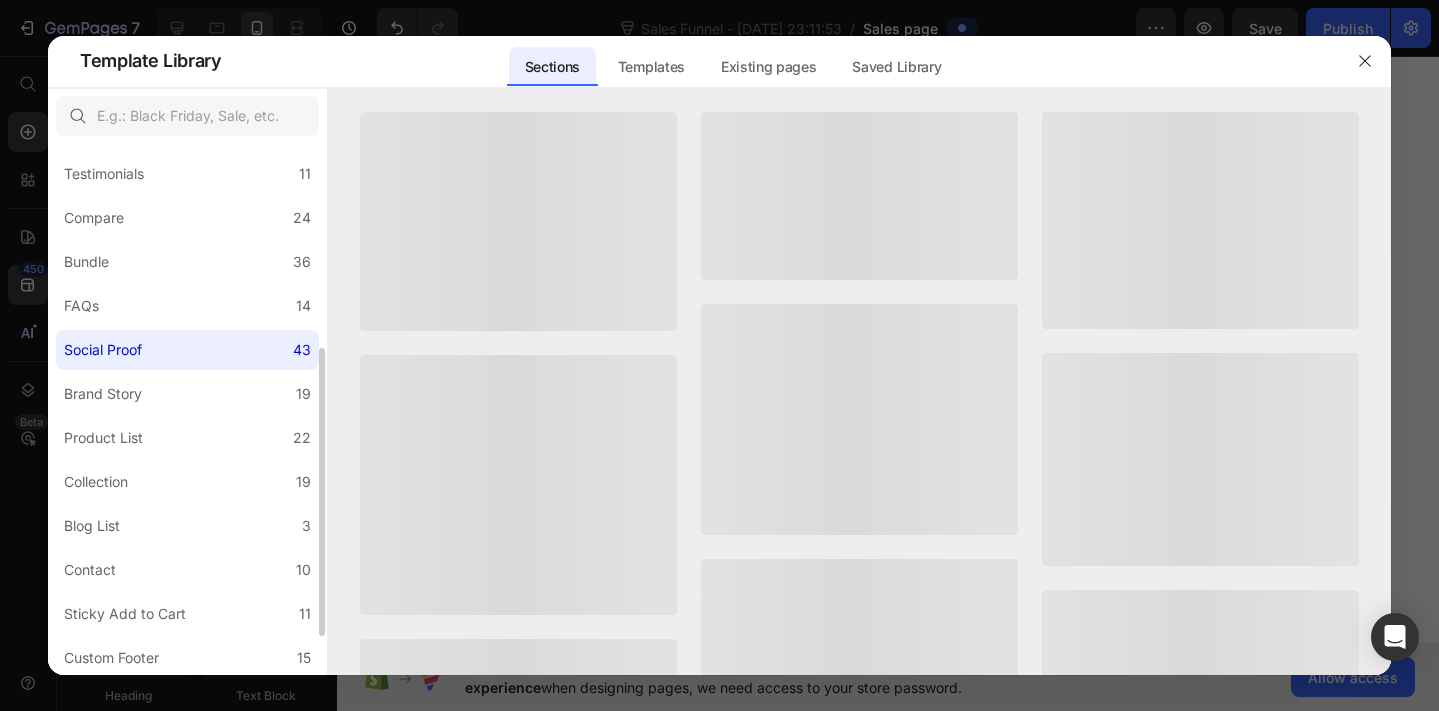 scroll, scrollTop: 448, scrollLeft: 0, axis: vertical 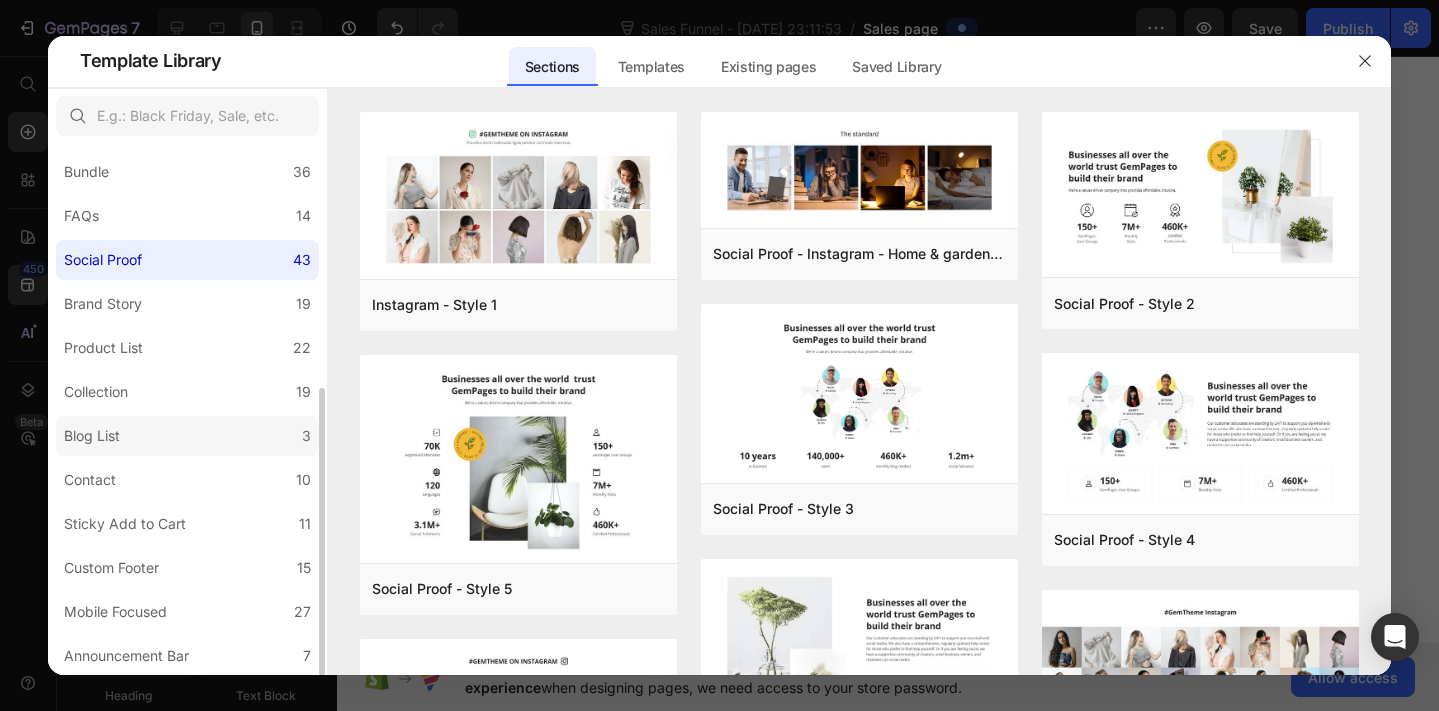 click on "Blog List 3" 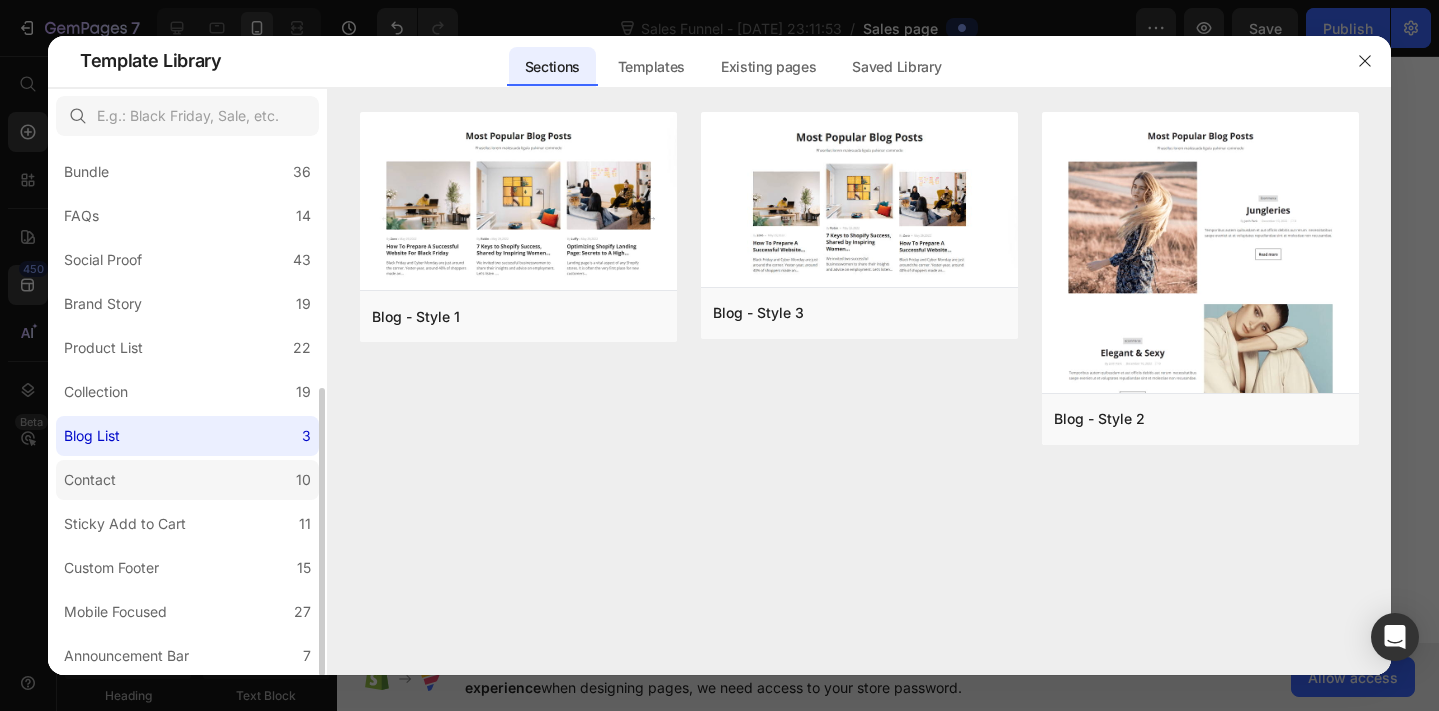 click on "Contact 10" 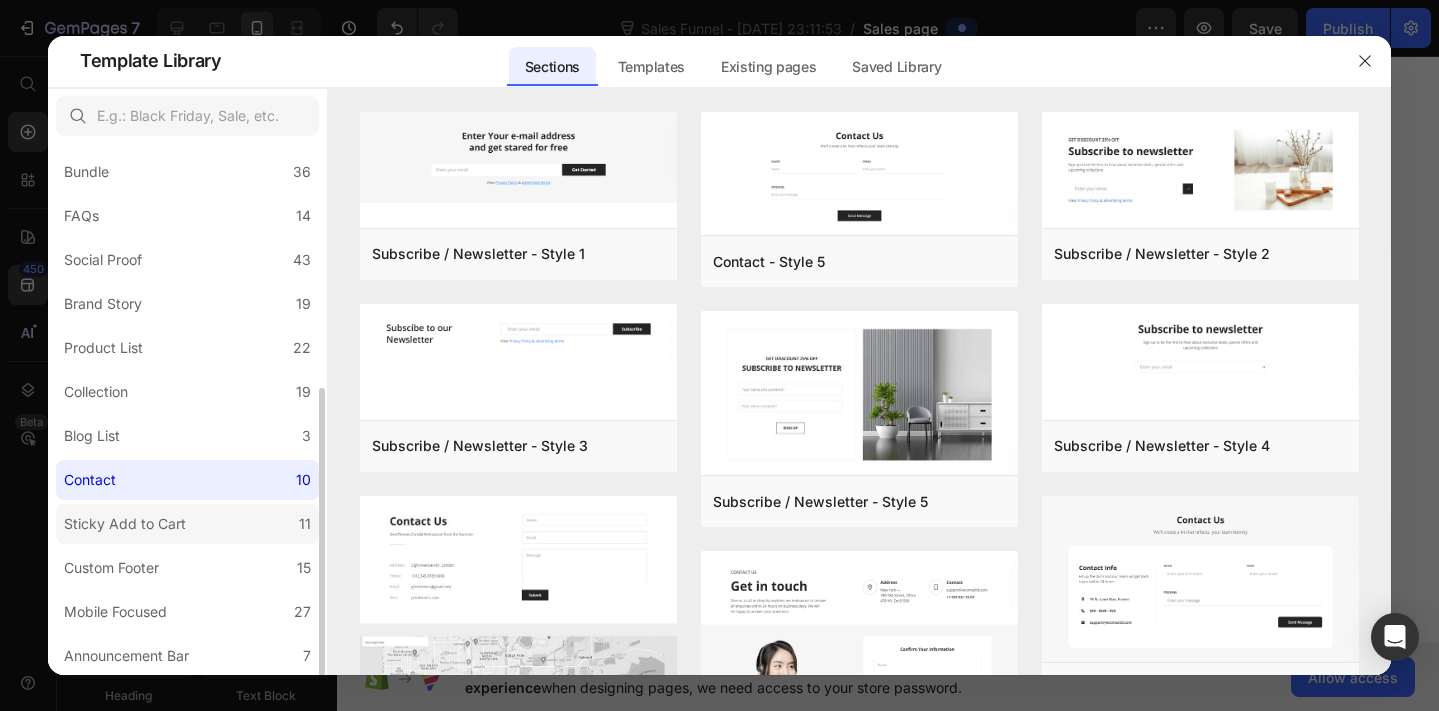 click on "Sticky Add to Cart" at bounding box center (125, 524) 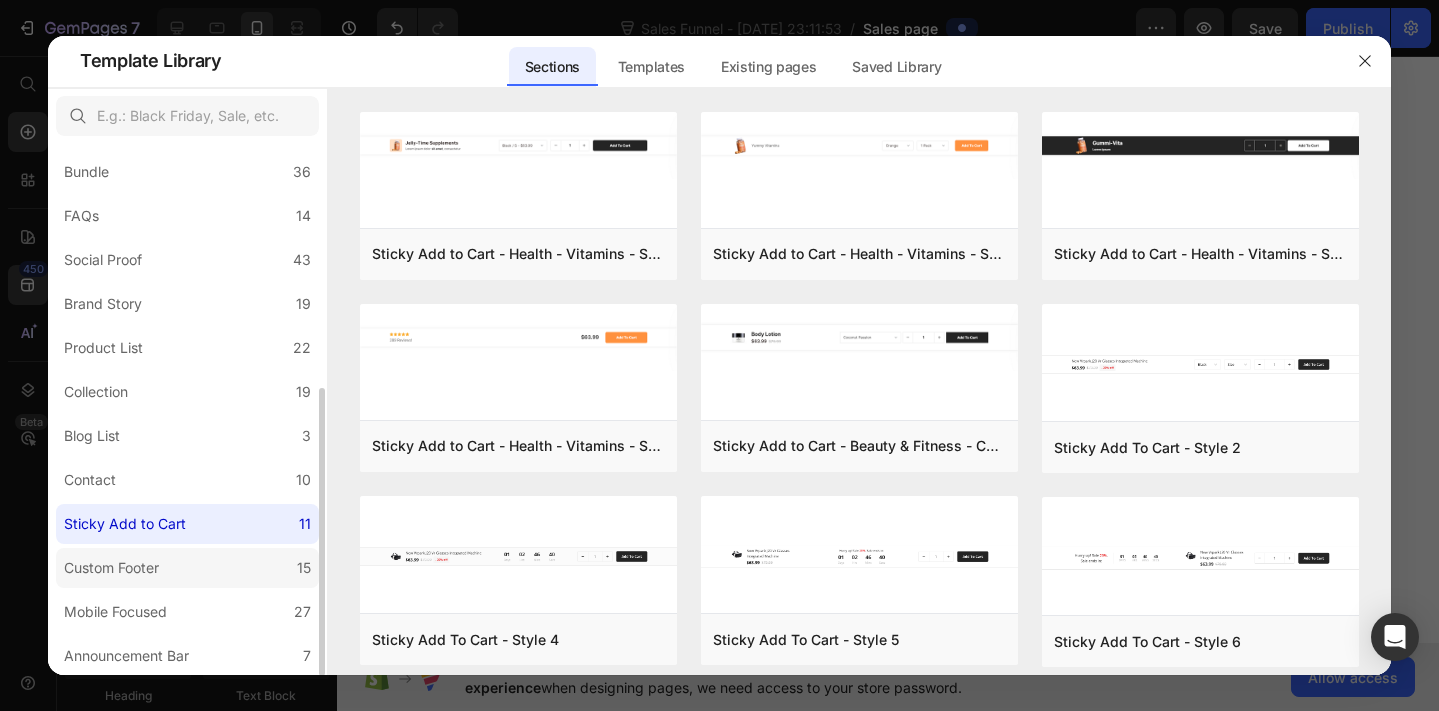 click on "Custom Footer" at bounding box center [111, 568] 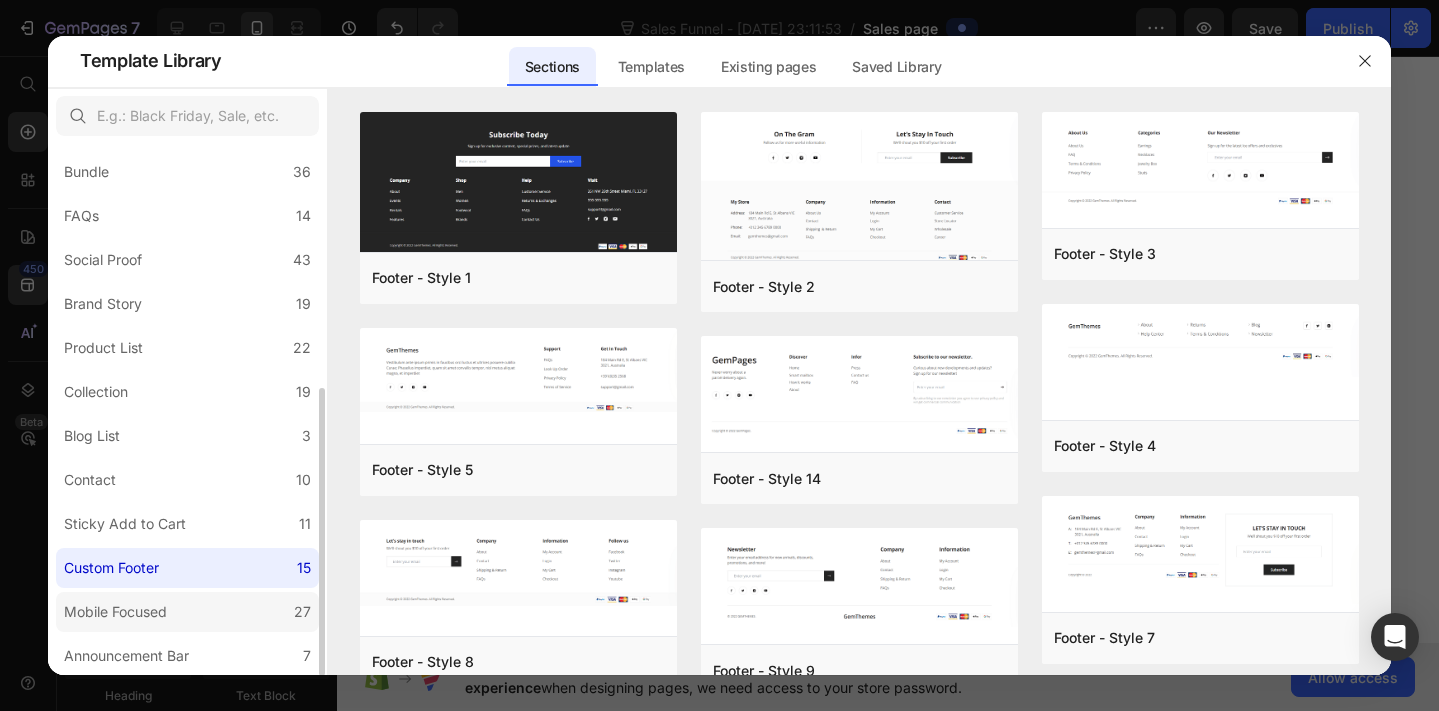 click on "Mobile Focused" at bounding box center [115, 612] 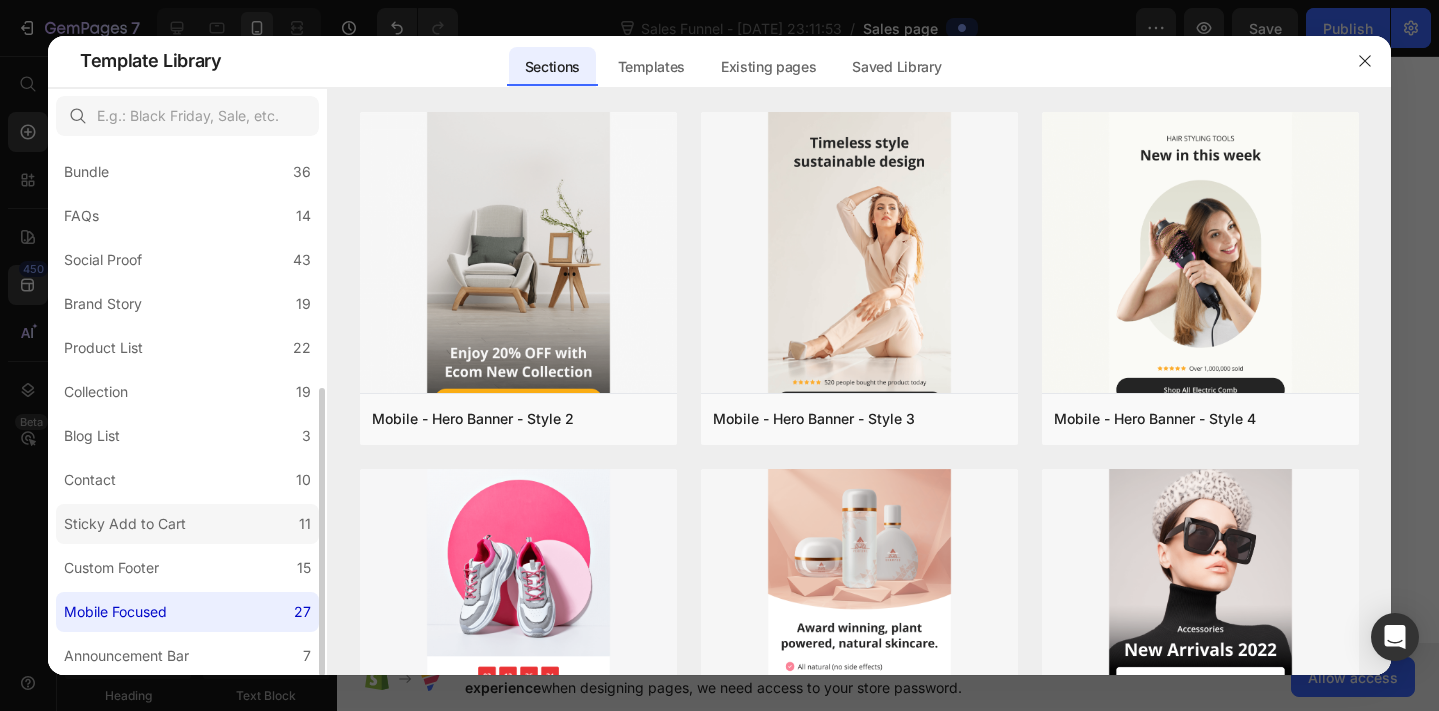 click on "Sticky Add to Cart" at bounding box center (125, 524) 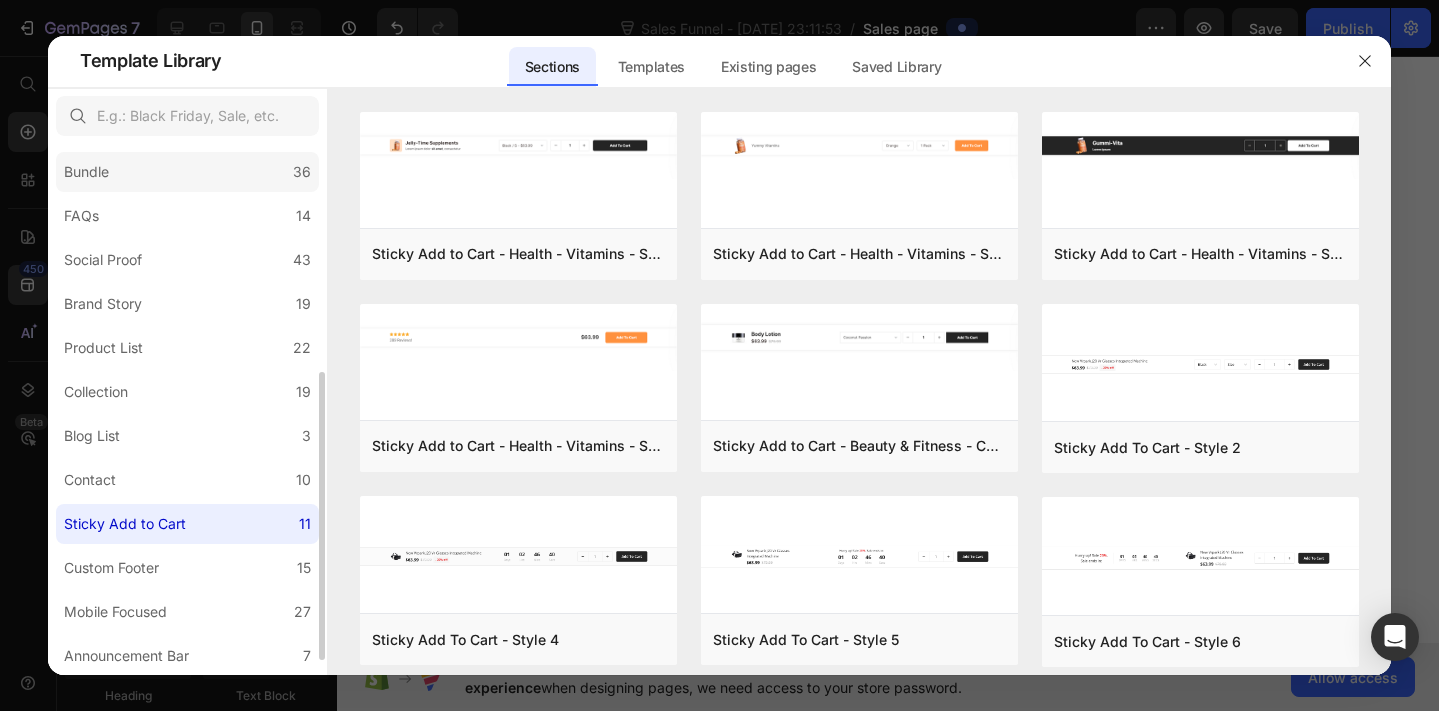 scroll, scrollTop: 0, scrollLeft: 0, axis: both 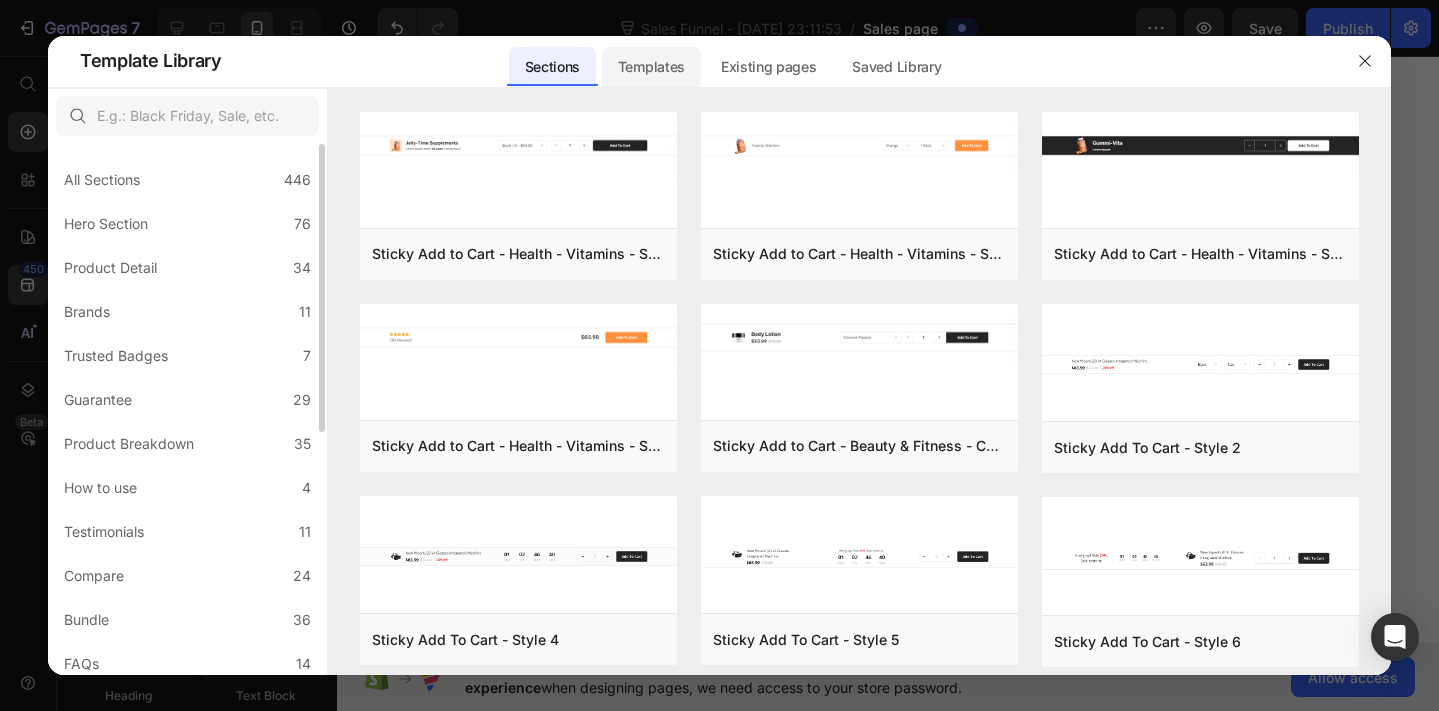 click on "Templates" 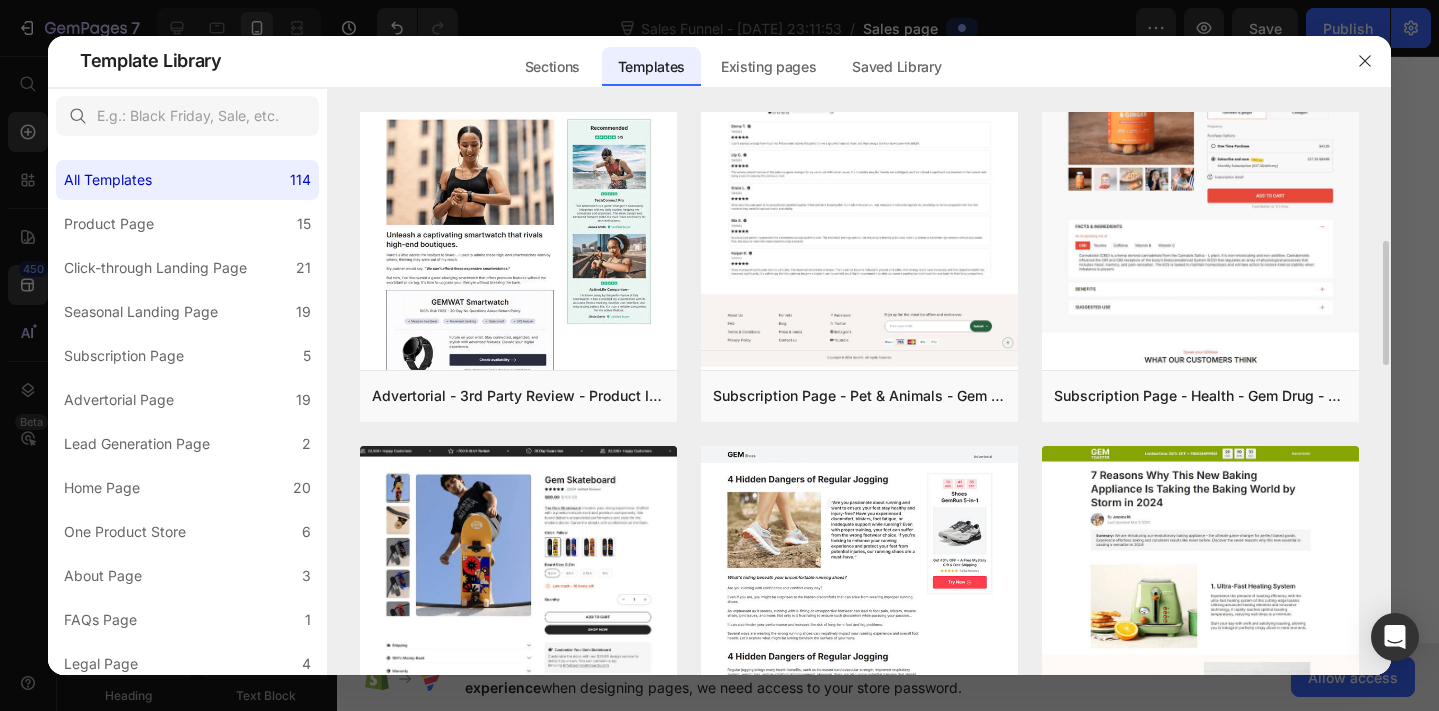 scroll, scrollTop: 531, scrollLeft: 0, axis: vertical 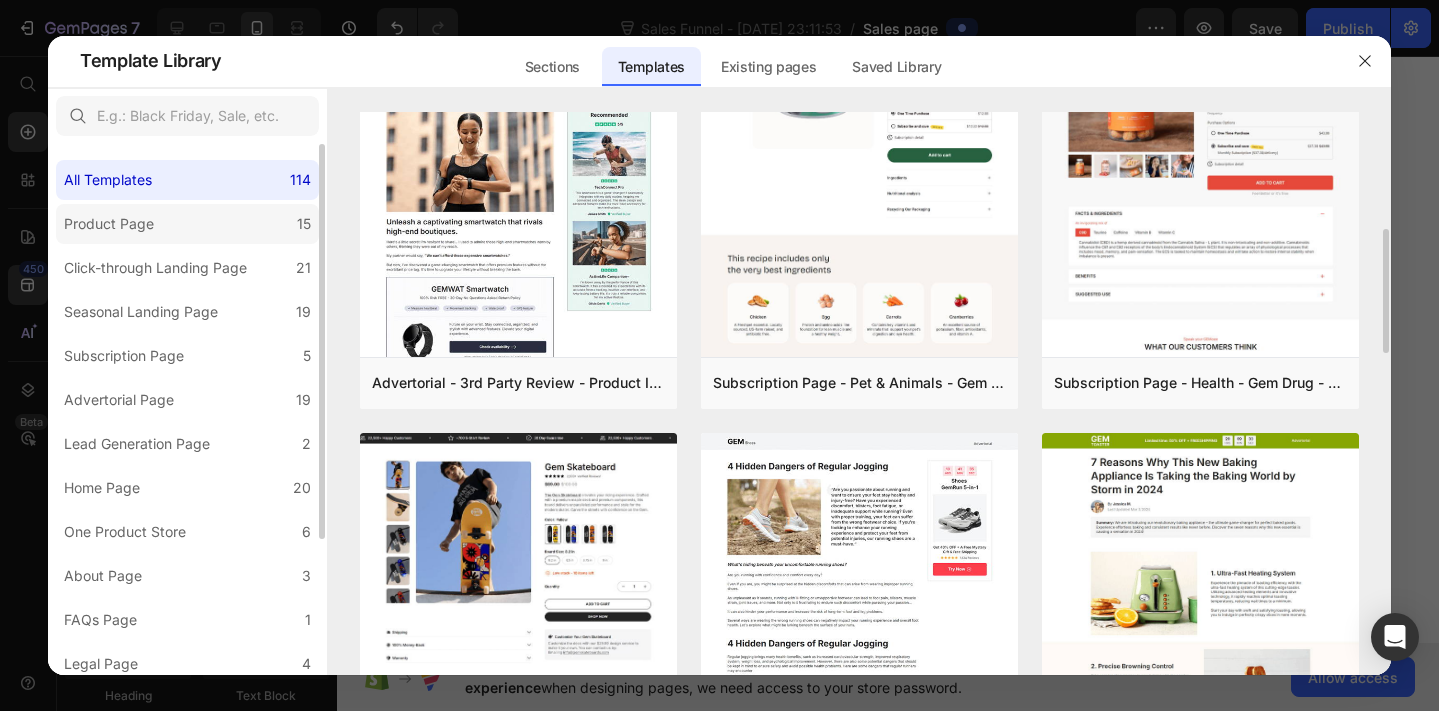 click on "Product Page 15" 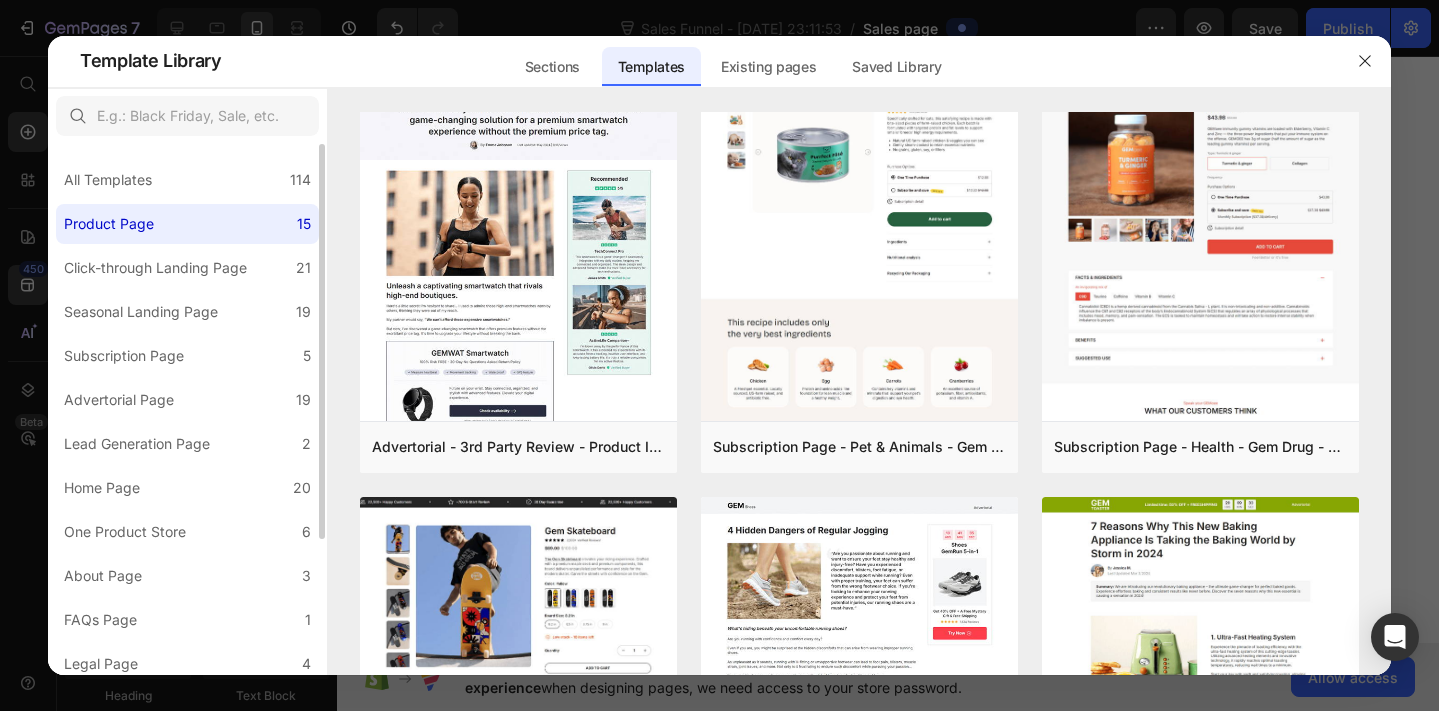 scroll, scrollTop: 0, scrollLeft: 0, axis: both 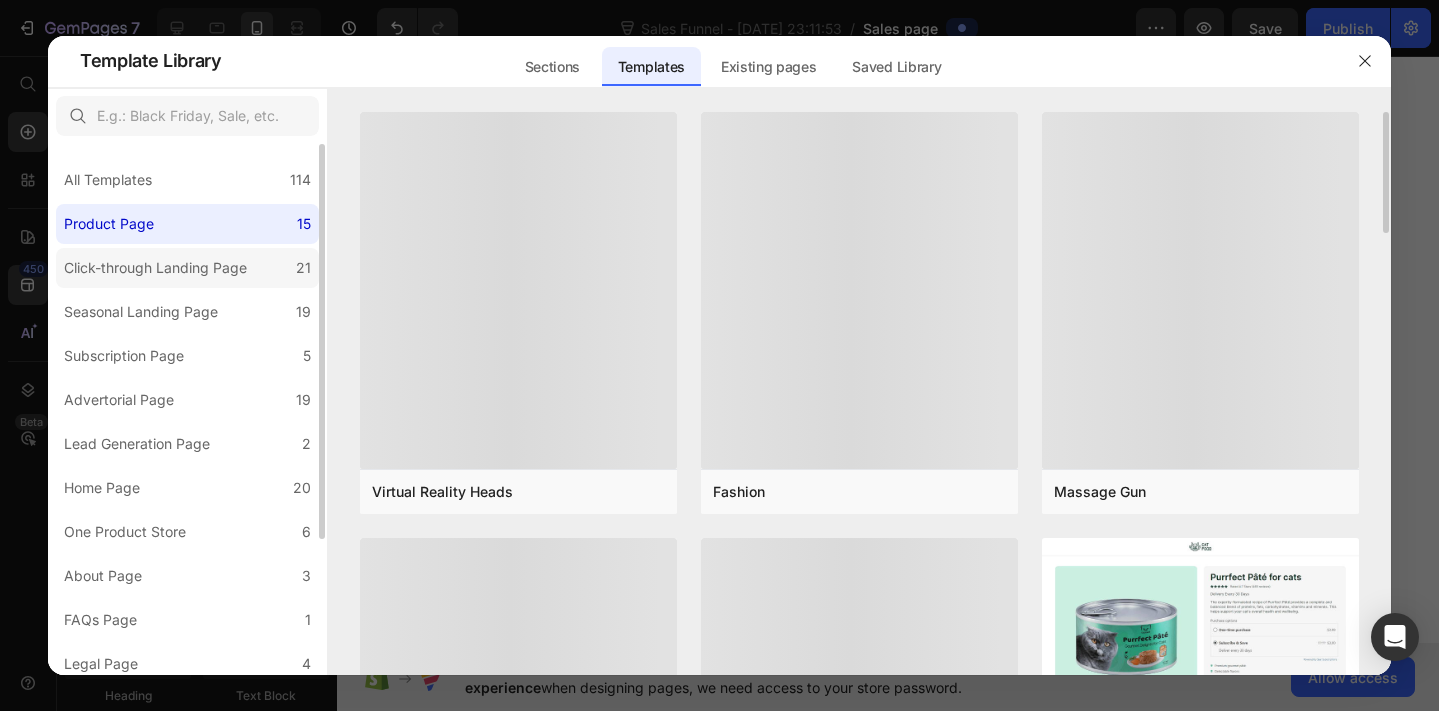 click on "Click-through Landing Page" at bounding box center (155, 268) 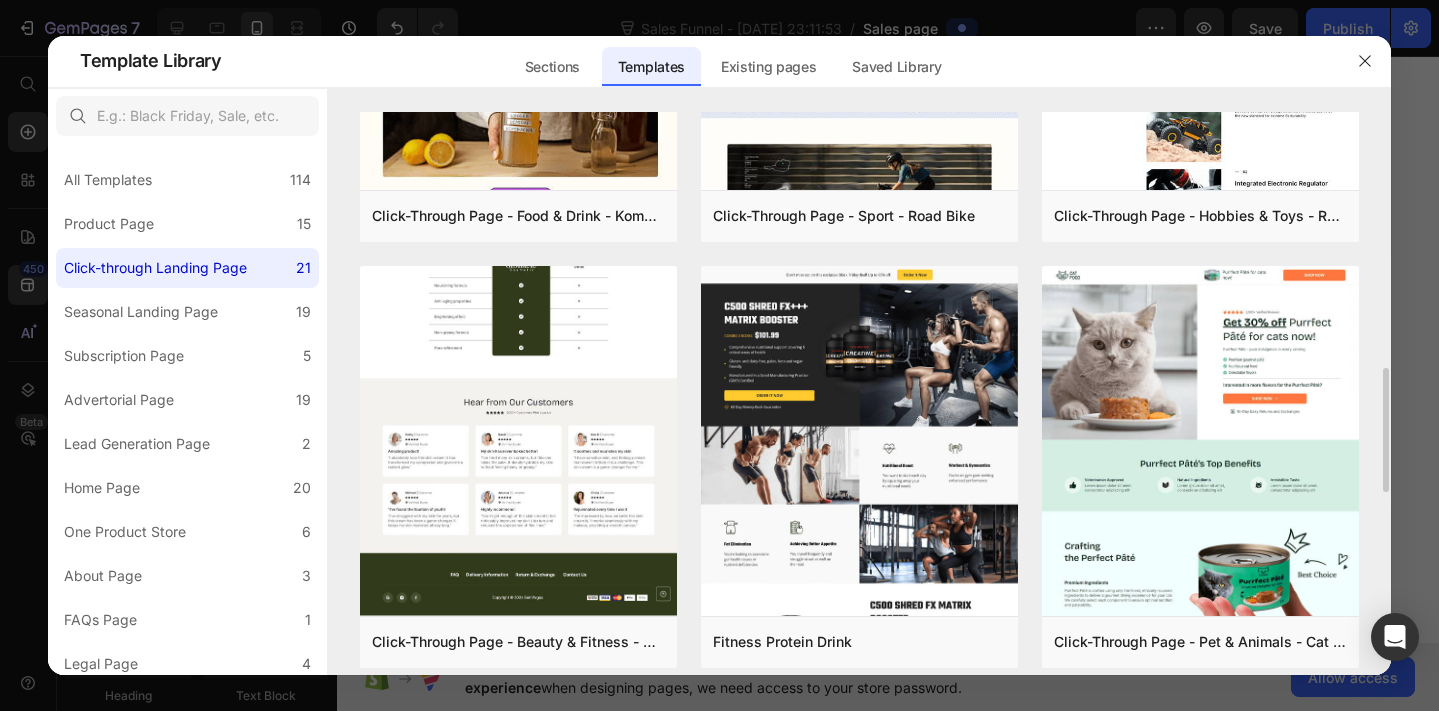scroll, scrollTop: 1131, scrollLeft: 0, axis: vertical 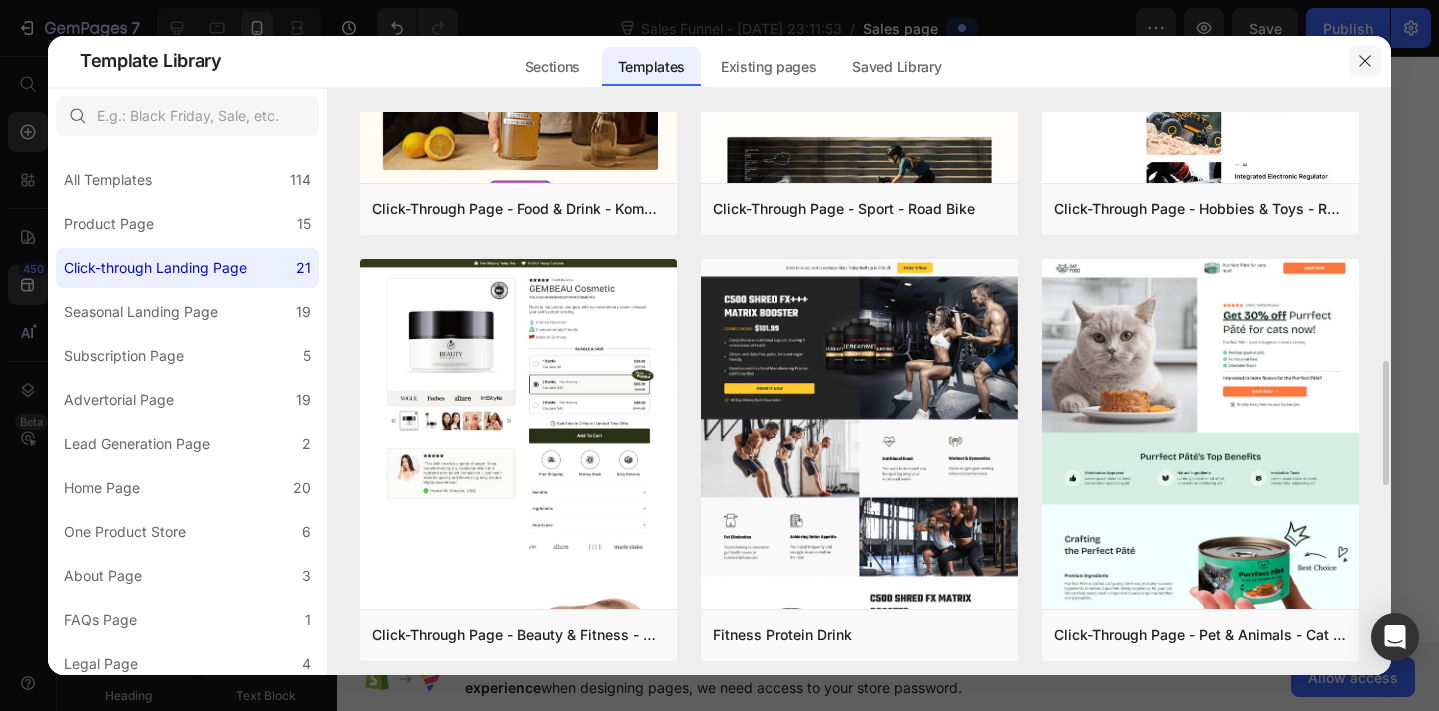 click at bounding box center [1365, 61] 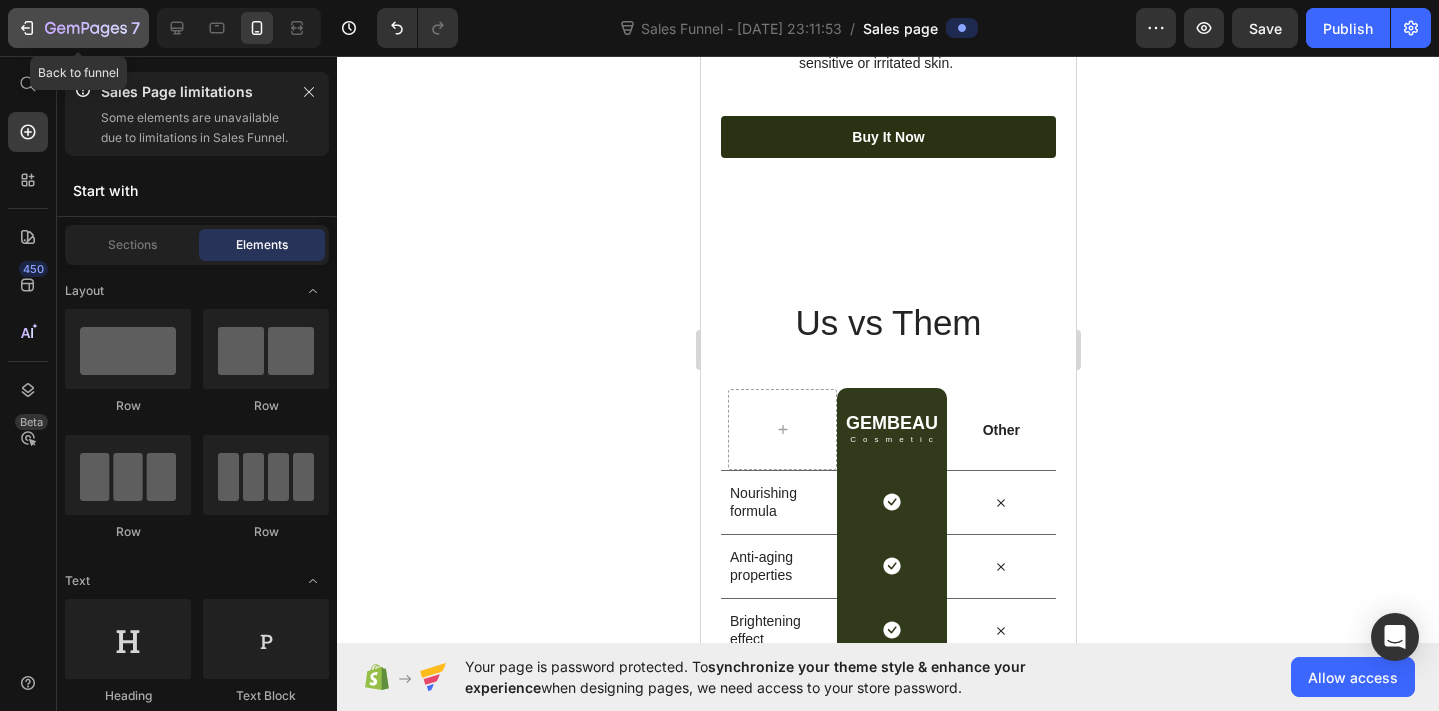 click 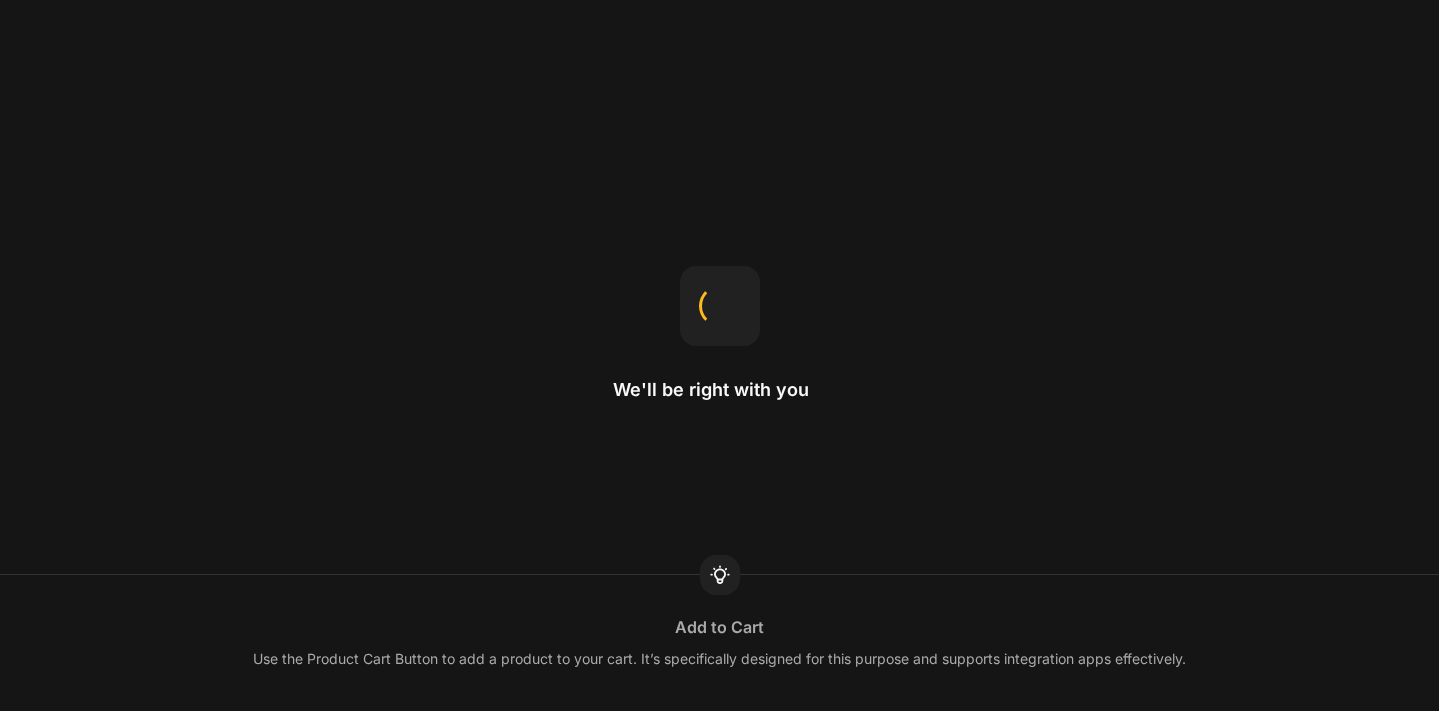 scroll, scrollTop: 0, scrollLeft: 0, axis: both 